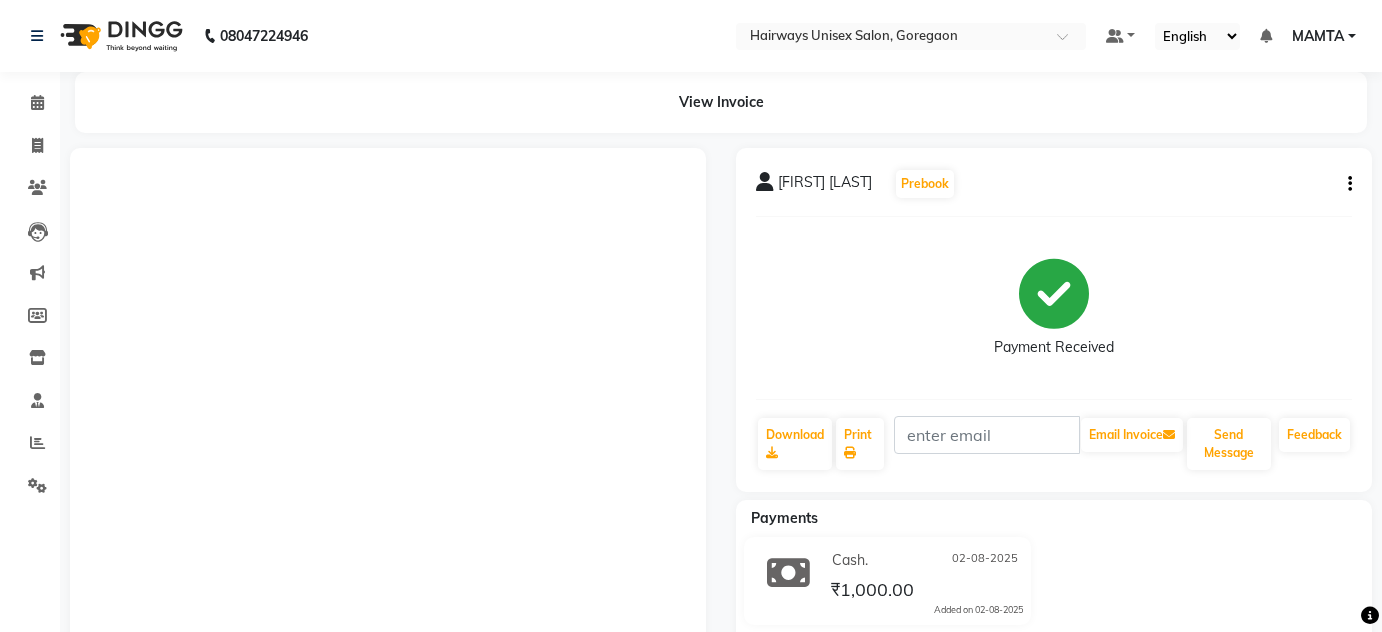 scroll, scrollTop: 0, scrollLeft: 0, axis: both 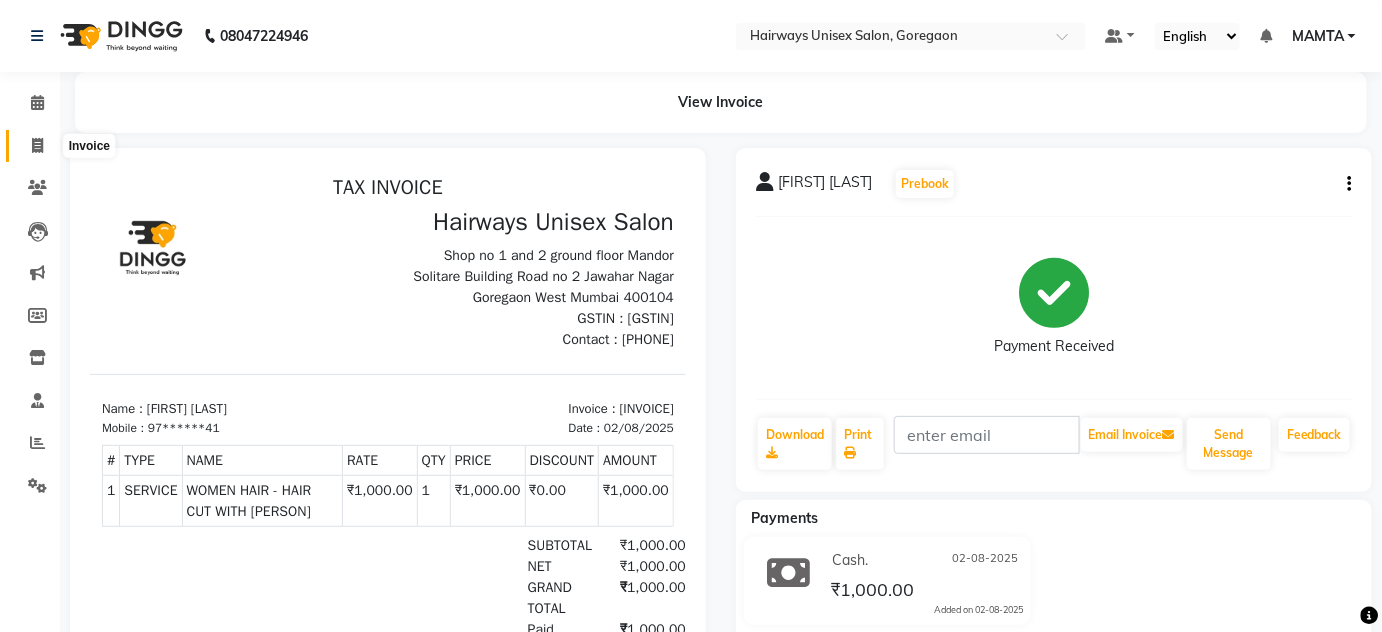 click 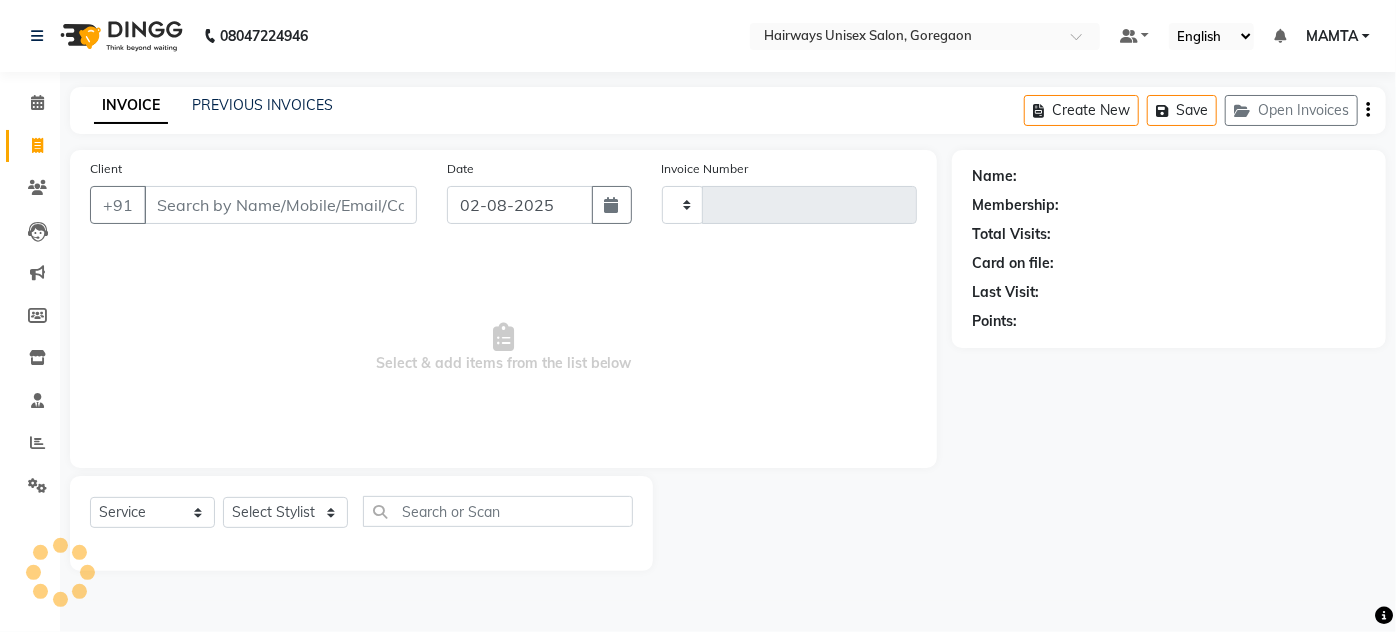 type on "1411" 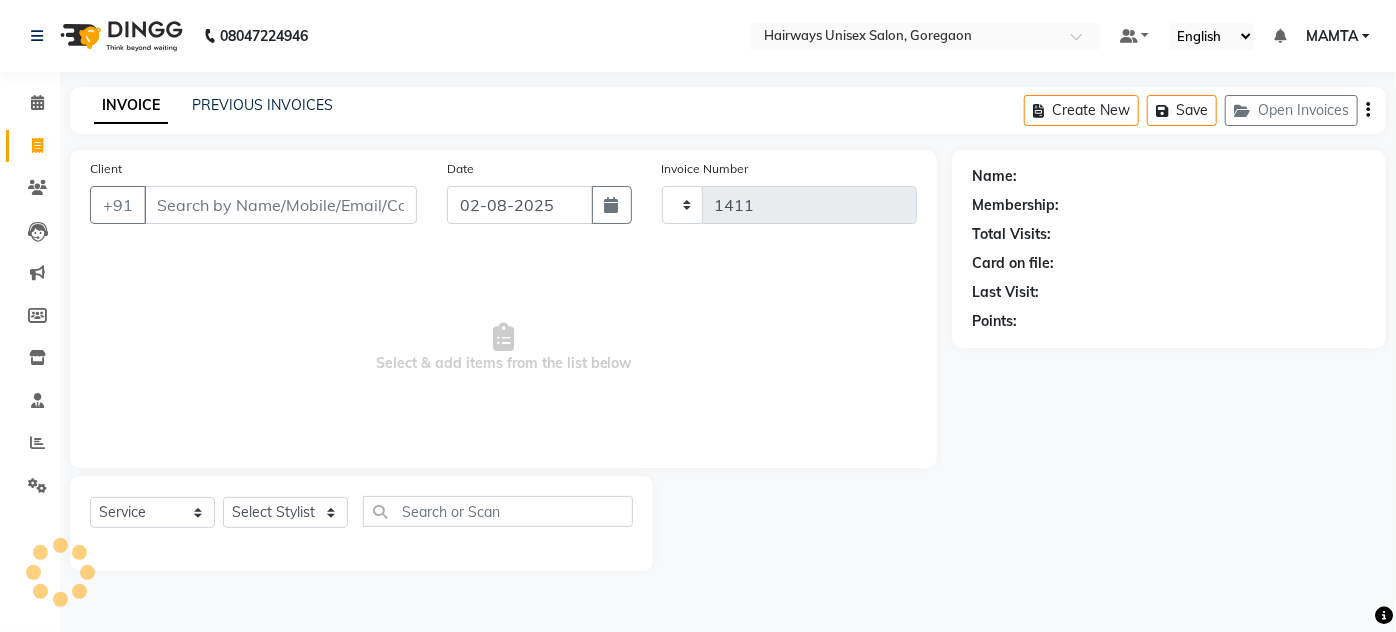 select on "8320" 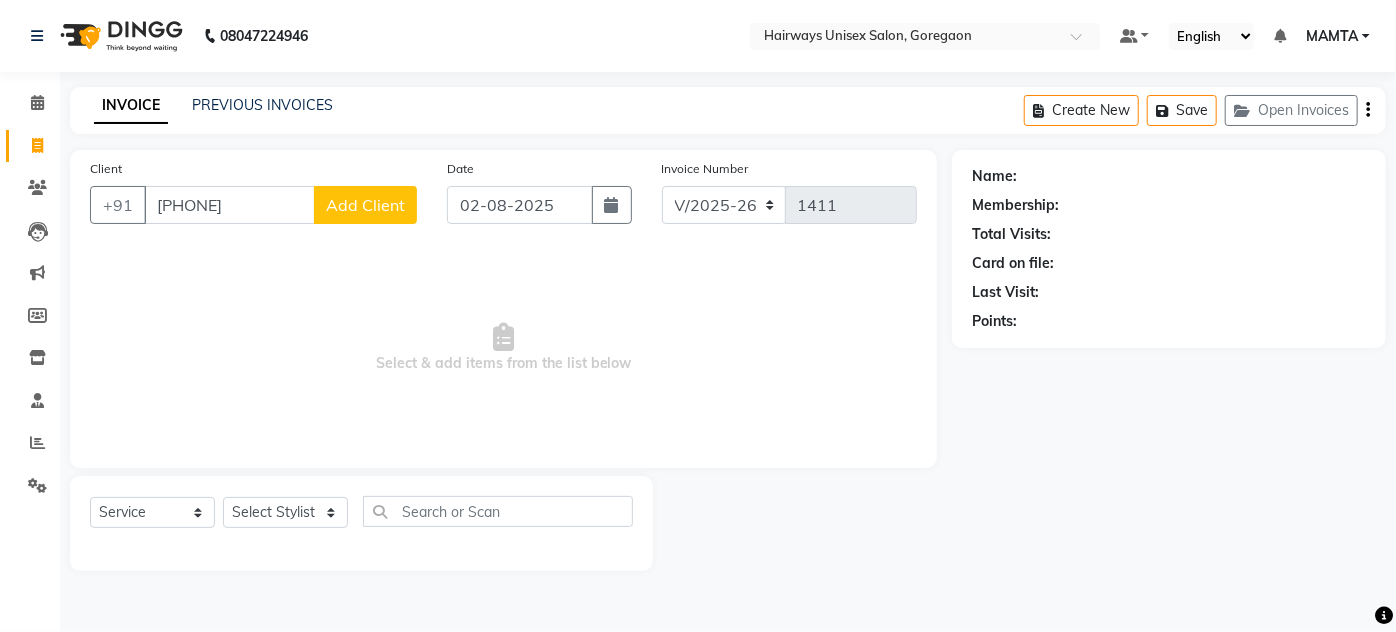 type on "[PHONE]" 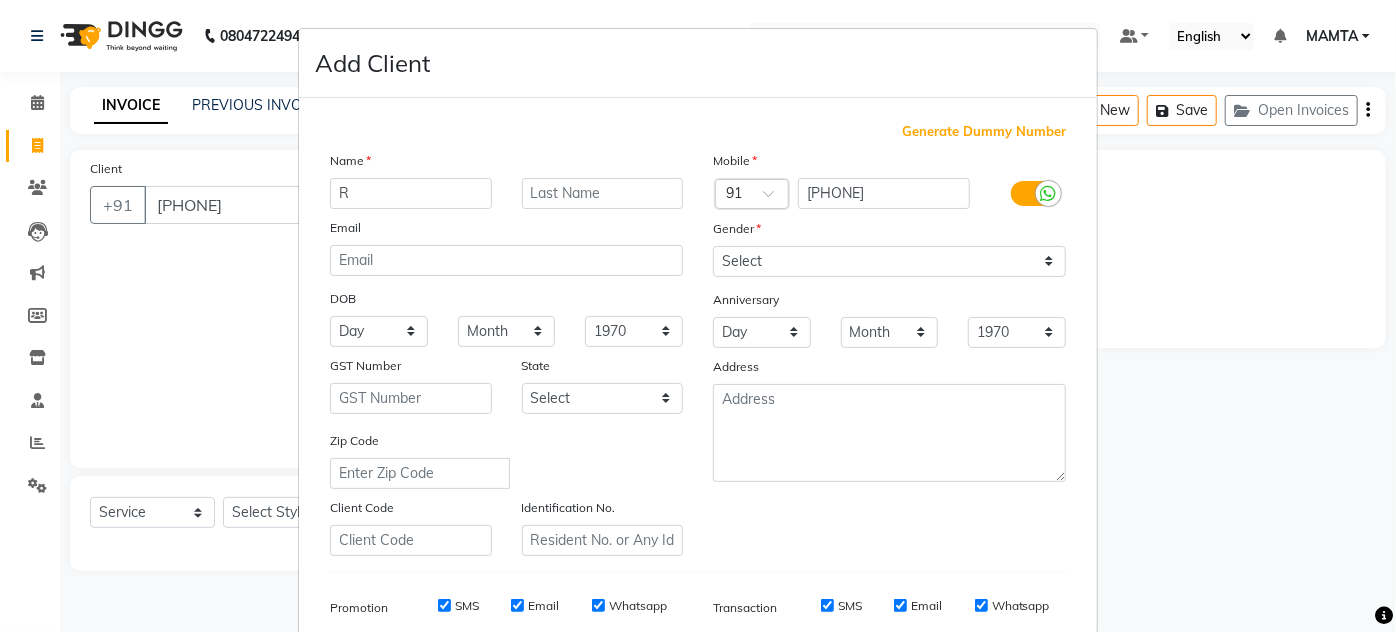type on "R" 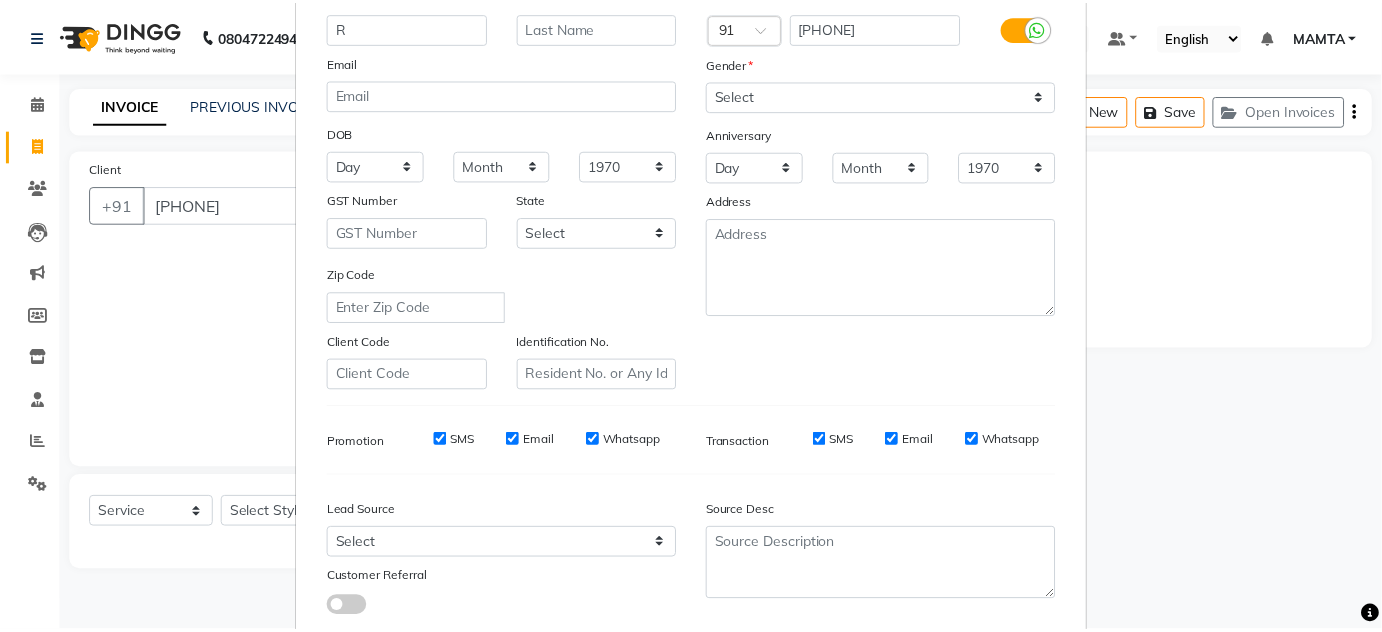 scroll, scrollTop: 290, scrollLeft: 0, axis: vertical 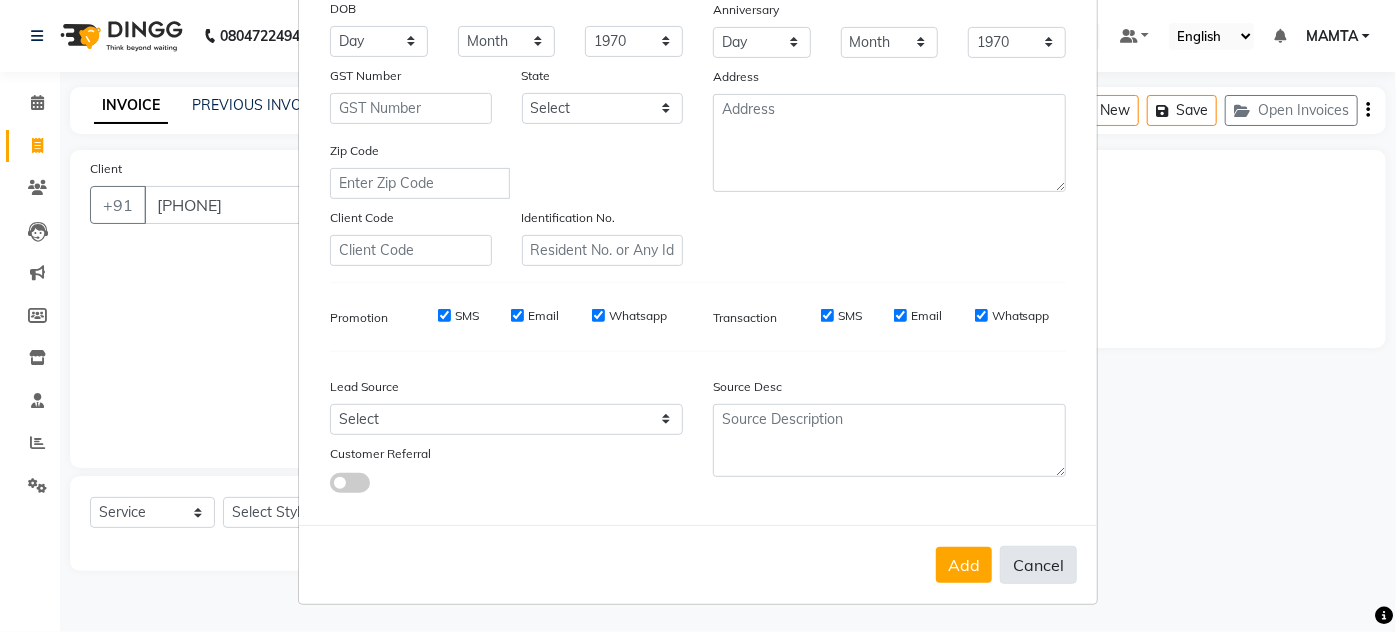 click on "Cancel" at bounding box center [1038, 565] 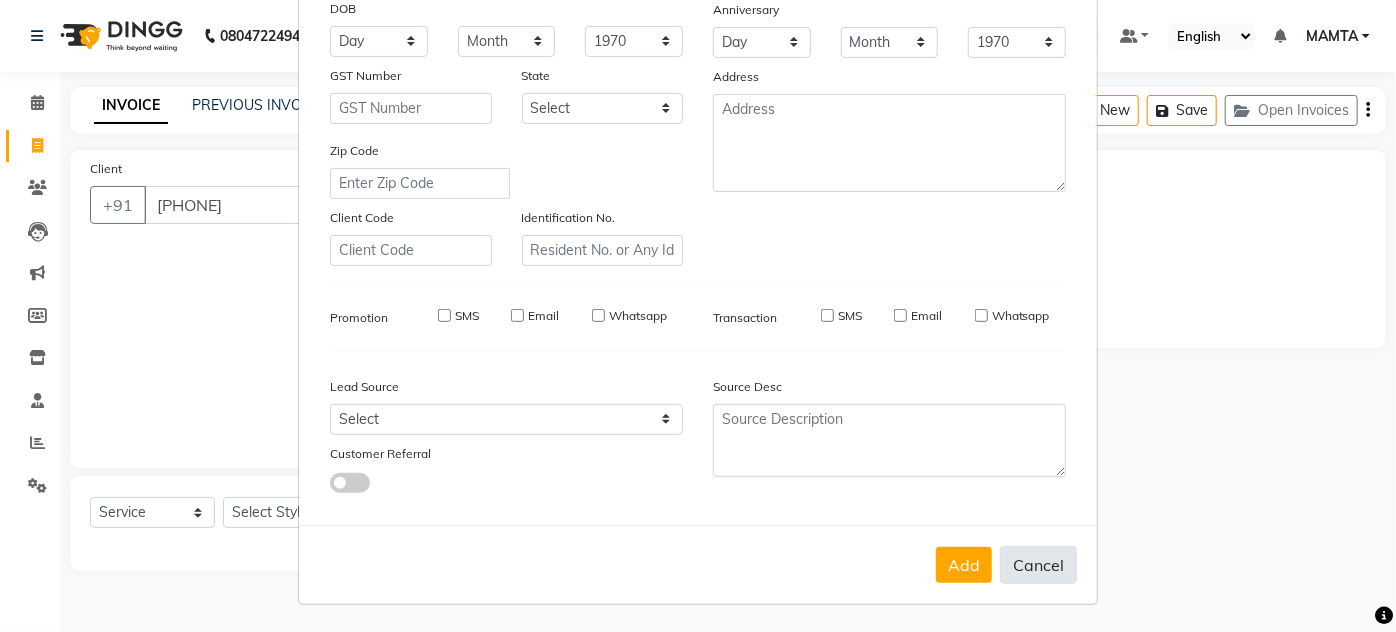 type 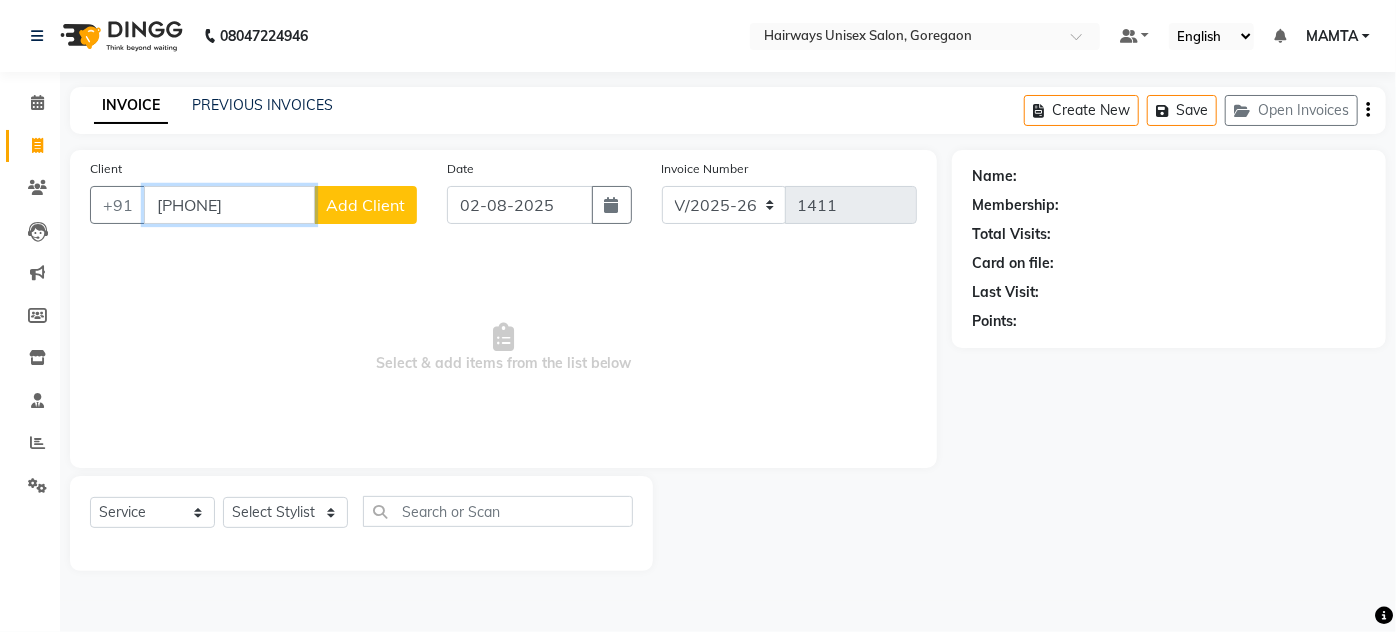 click on "[PHONE]" at bounding box center (229, 205) 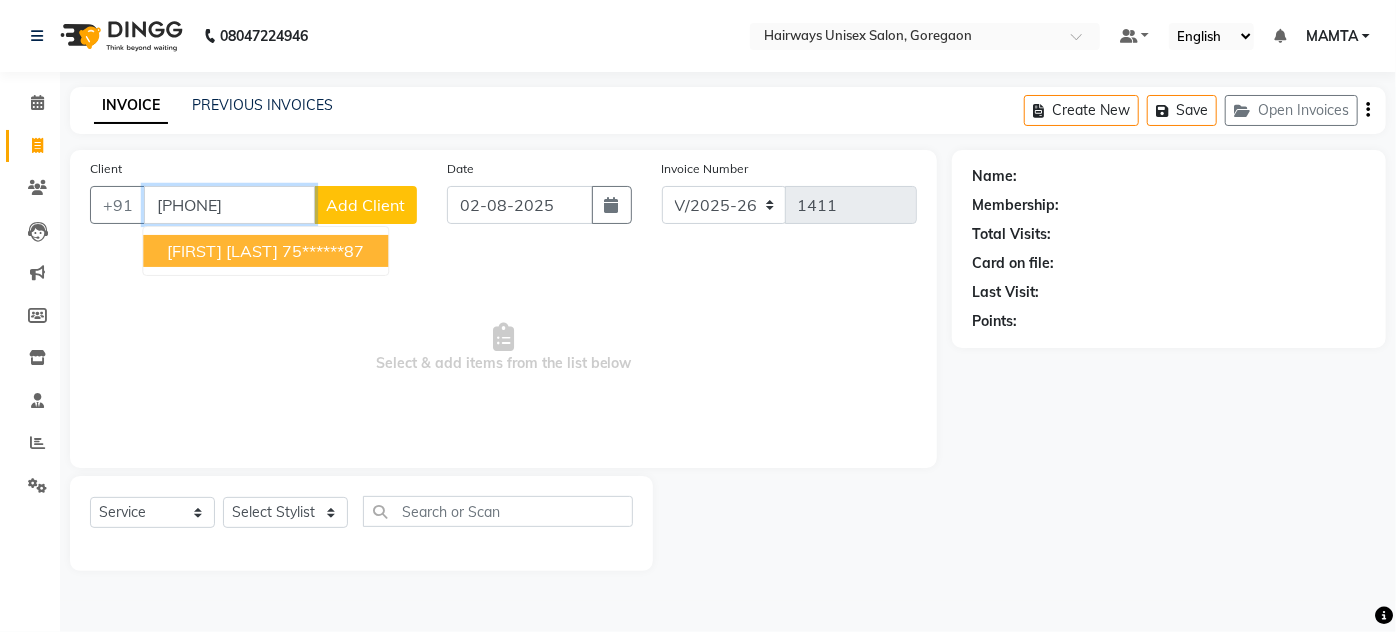 type on "[PHONE]" 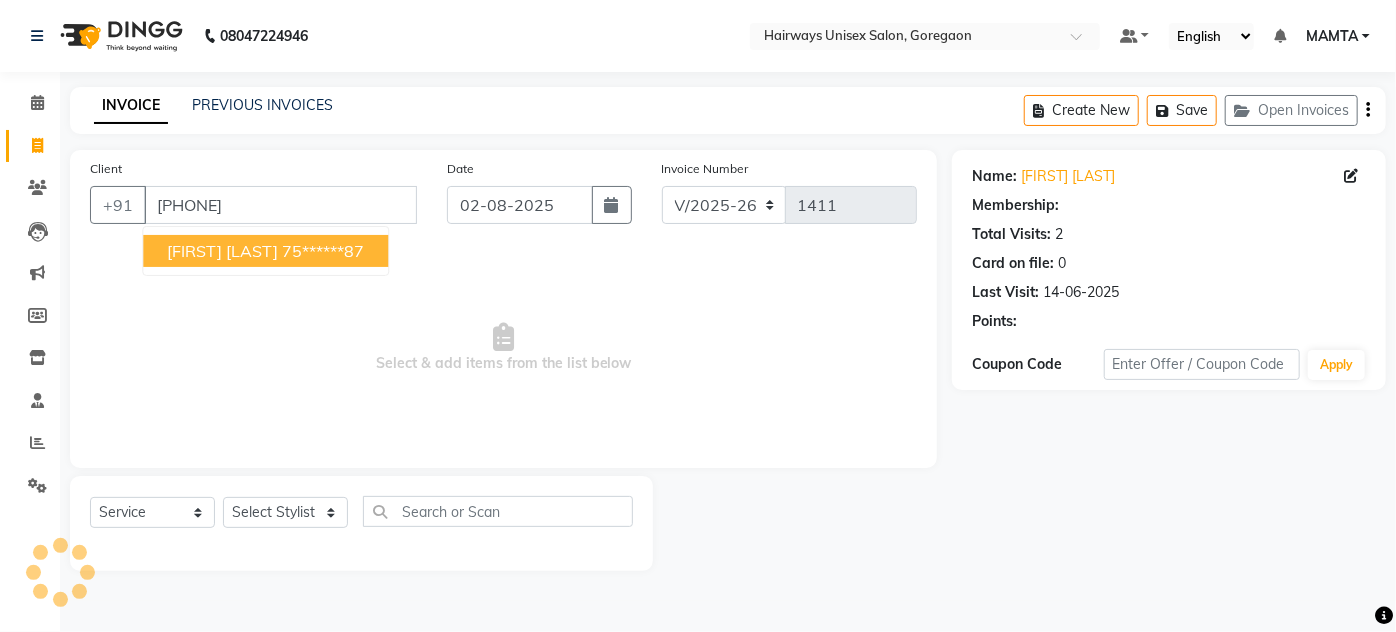 select on "1: Object" 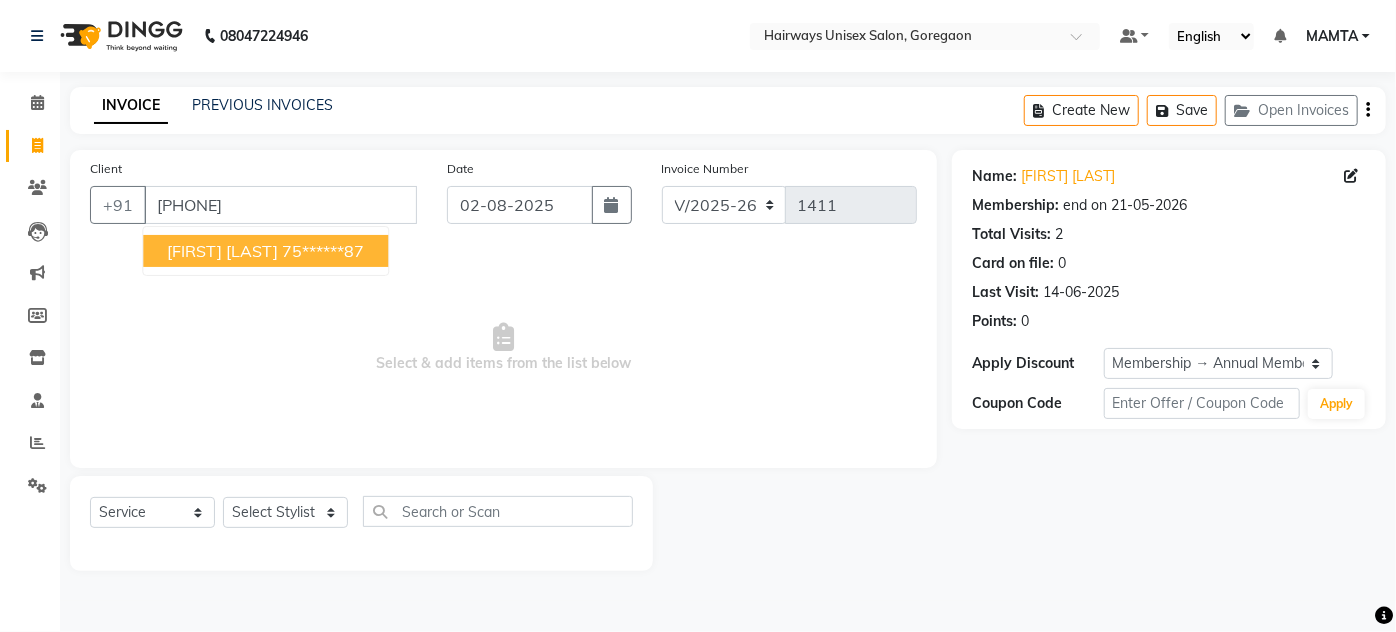click on "[FIRST] [LAST] [PHONE]" at bounding box center [265, 251] 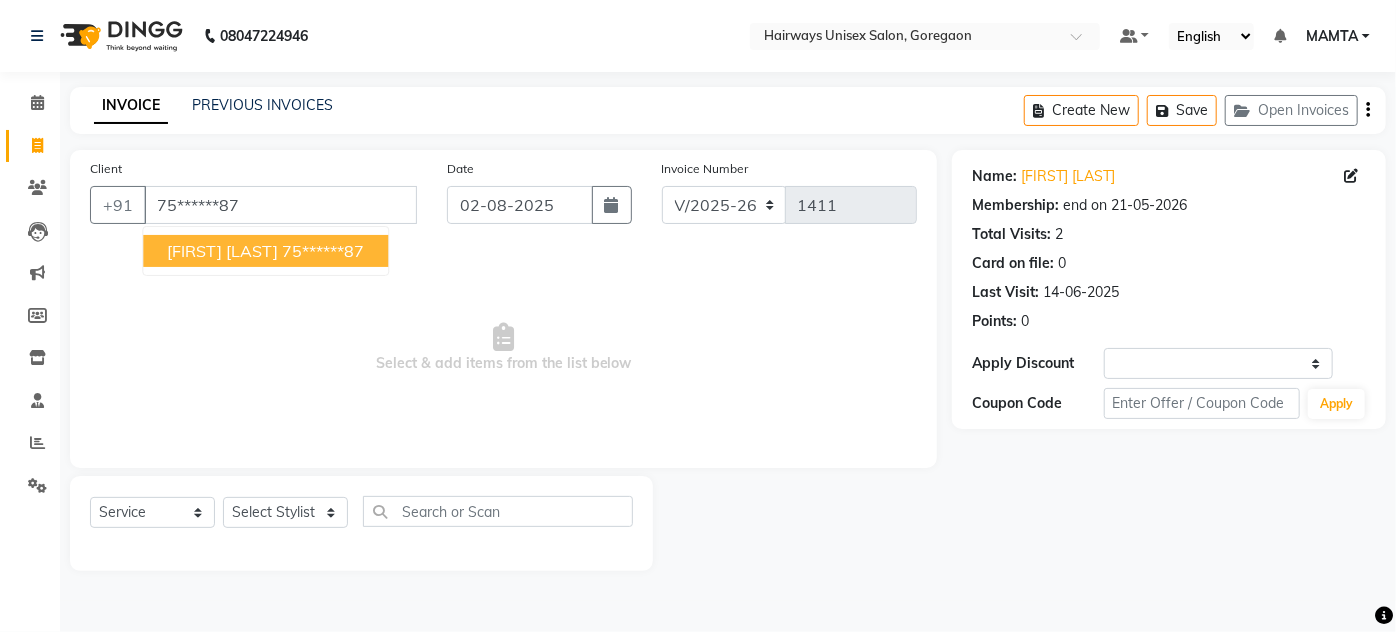 select on "1: Object" 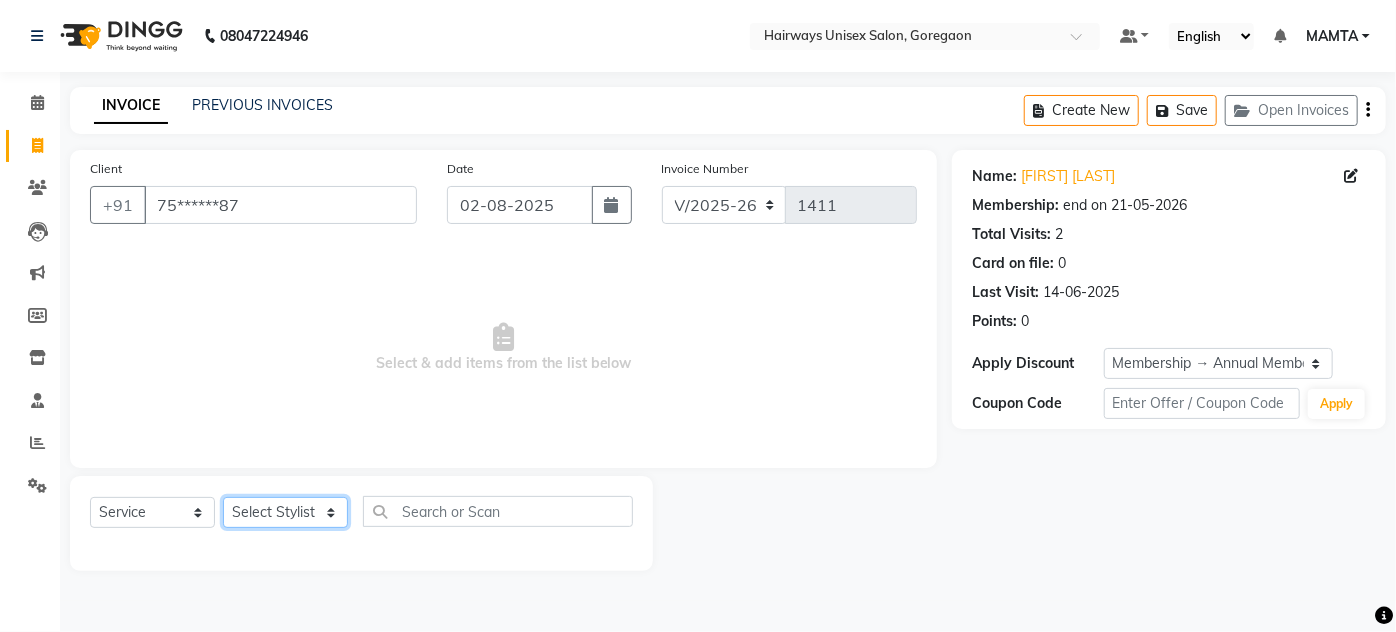 click on "Select Stylist AHSAN AZAD IMRAN [PERSON] KASHISH MAMTA POOJA PUMMY RAJA SADDAM SAMEER SULTAN TALIB ZAFAR ZAHID" 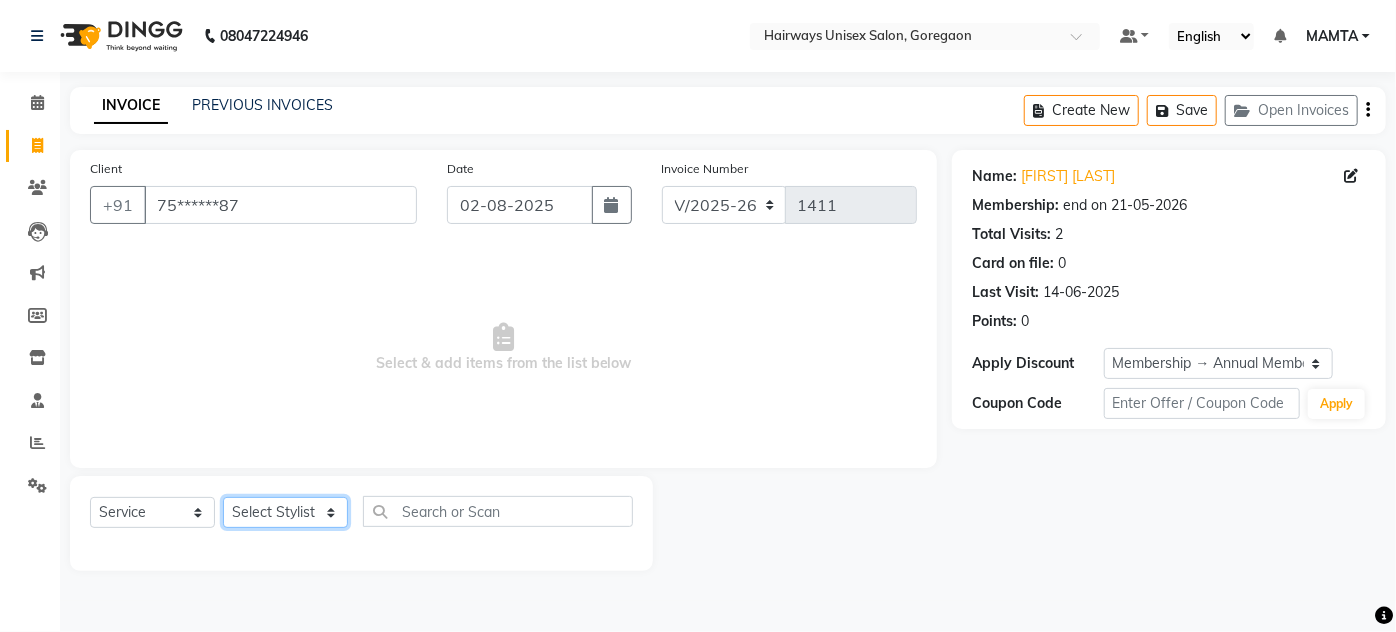 select on "[NUMBER]" 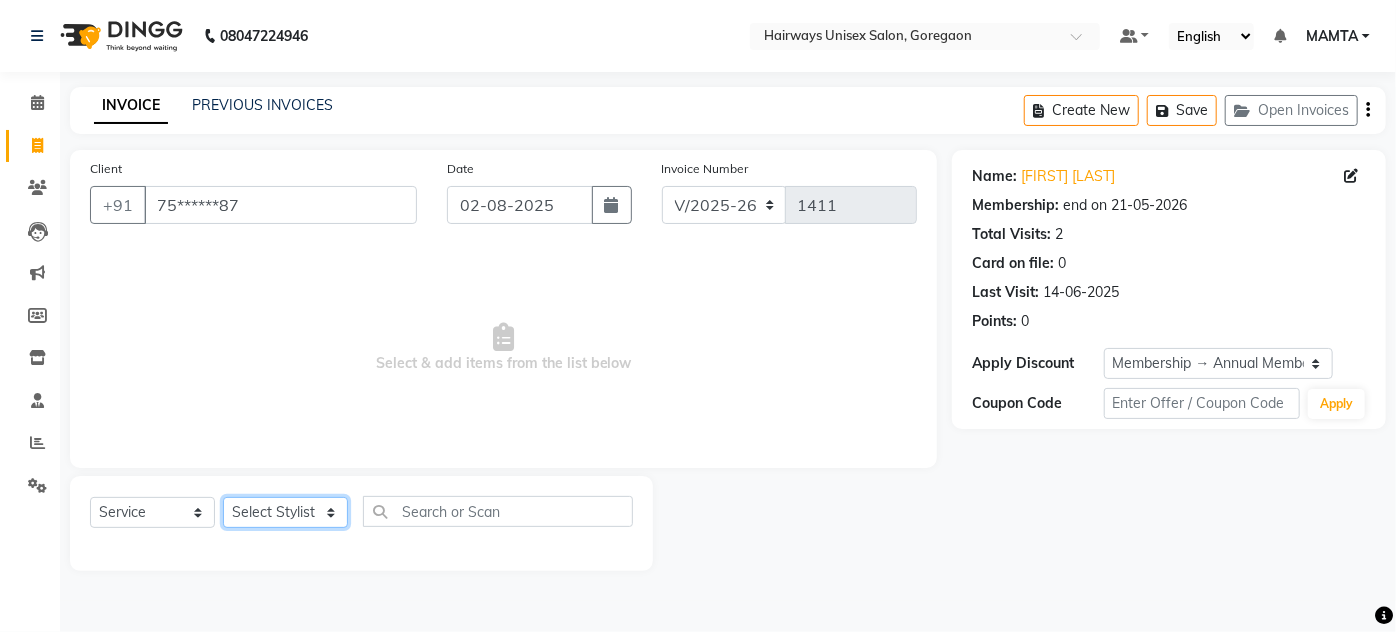 click on "Select Stylist AHSAN AZAD IMRAN [PERSON] KASHISH MAMTA POOJA PUMMY RAJA SADDAM SAMEER SULTAN TALIB ZAFAR ZAHID" 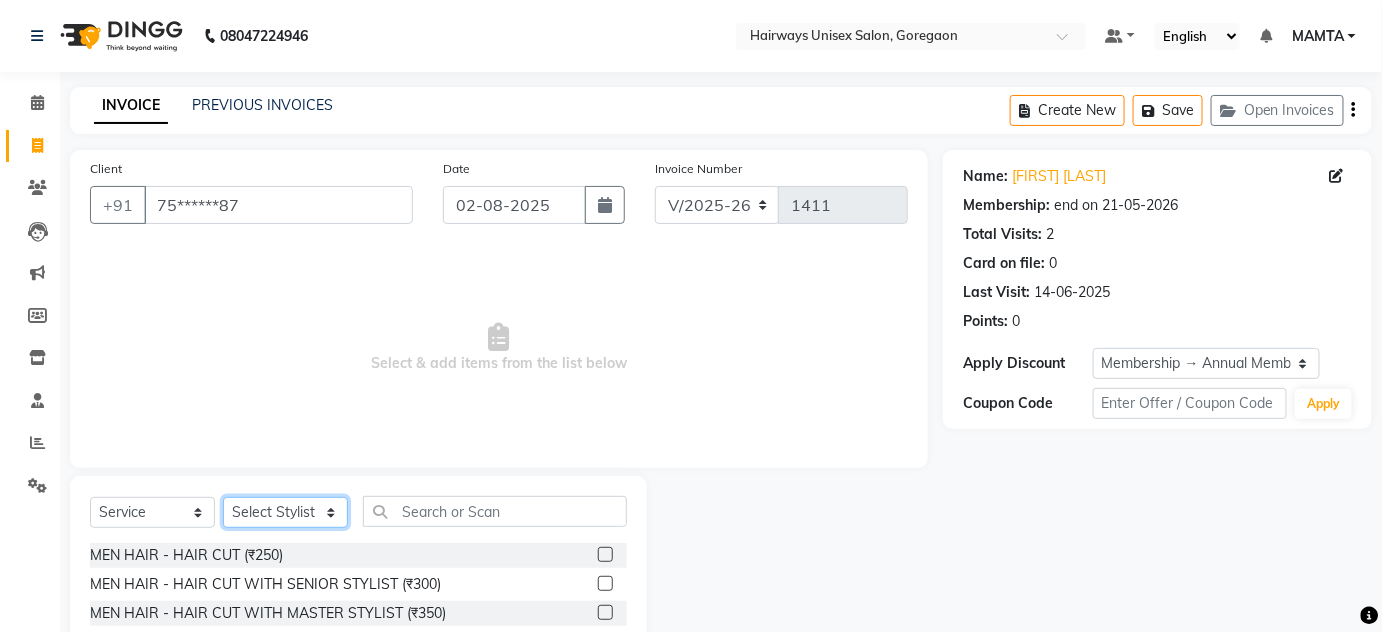 scroll, scrollTop: 168, scrollLeft: 0, axis: vertical 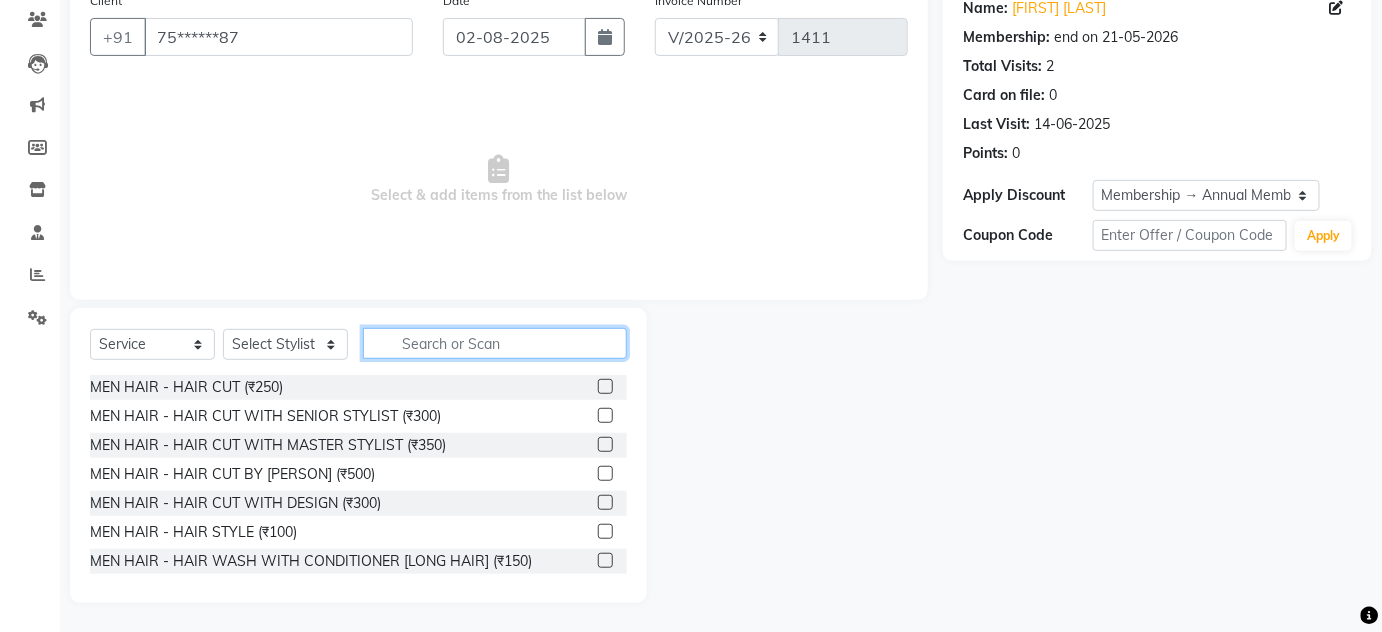 click 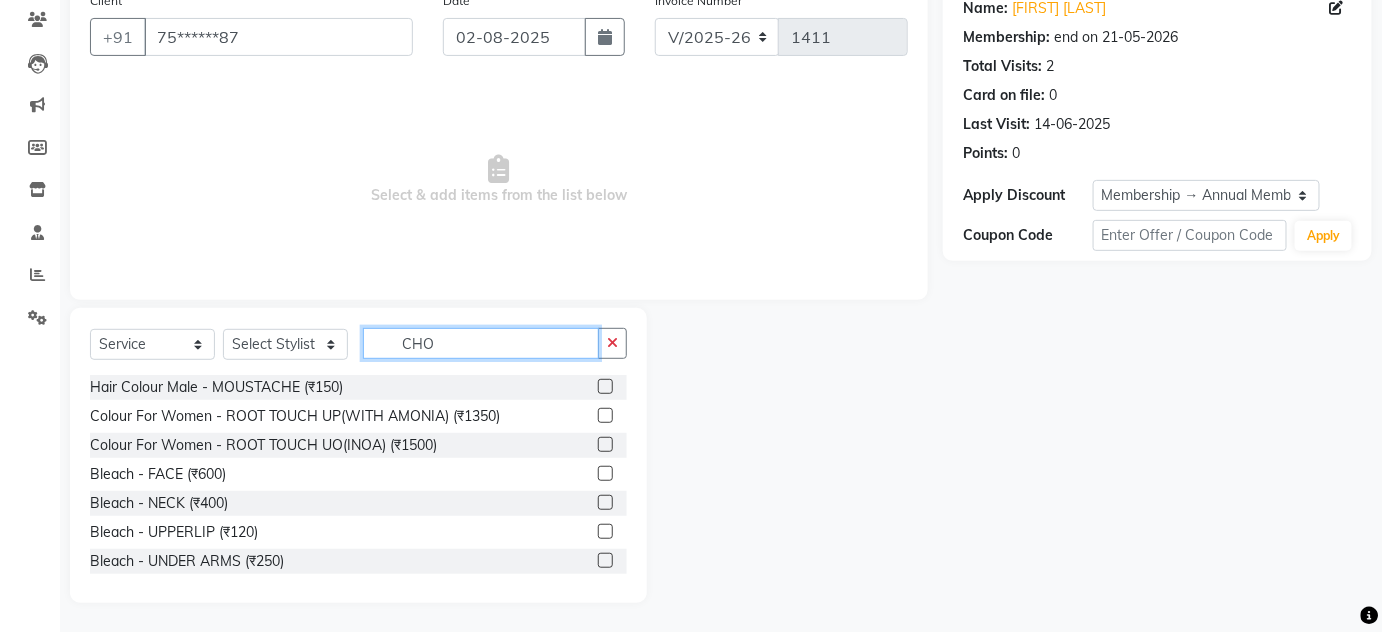 scroll, scrollTop: 26, scrollLeft: 0, axis: vertical 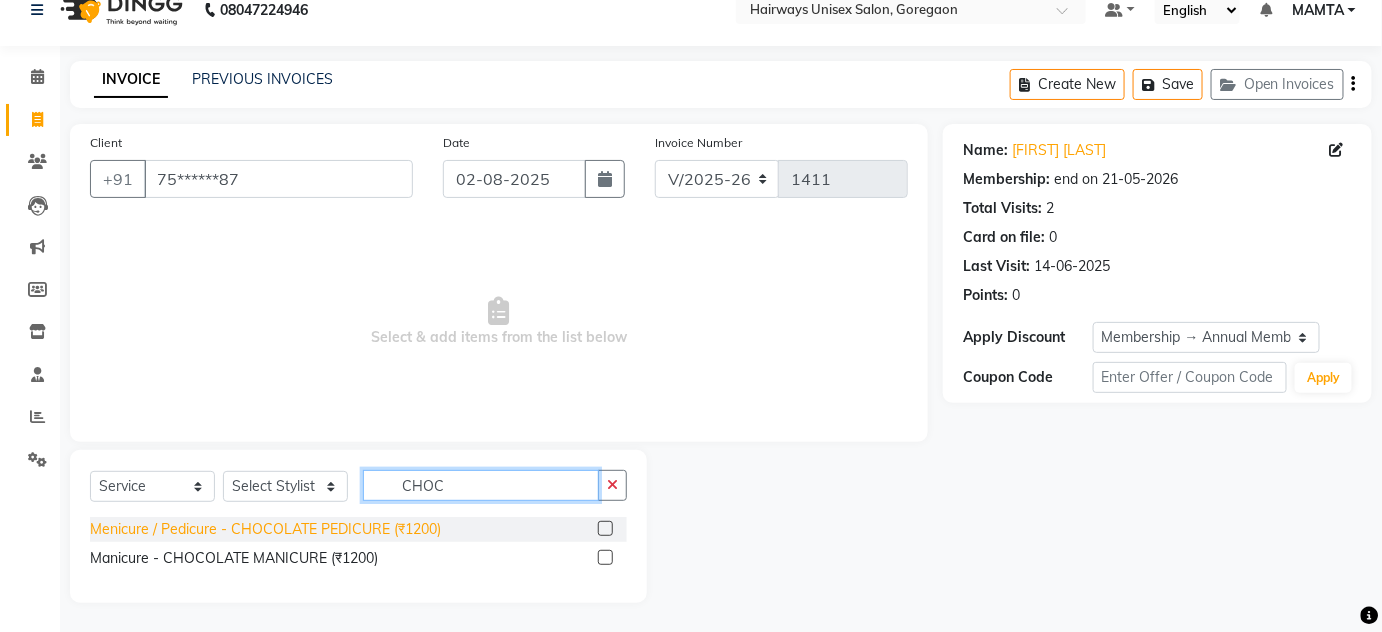 type on "CHOC" 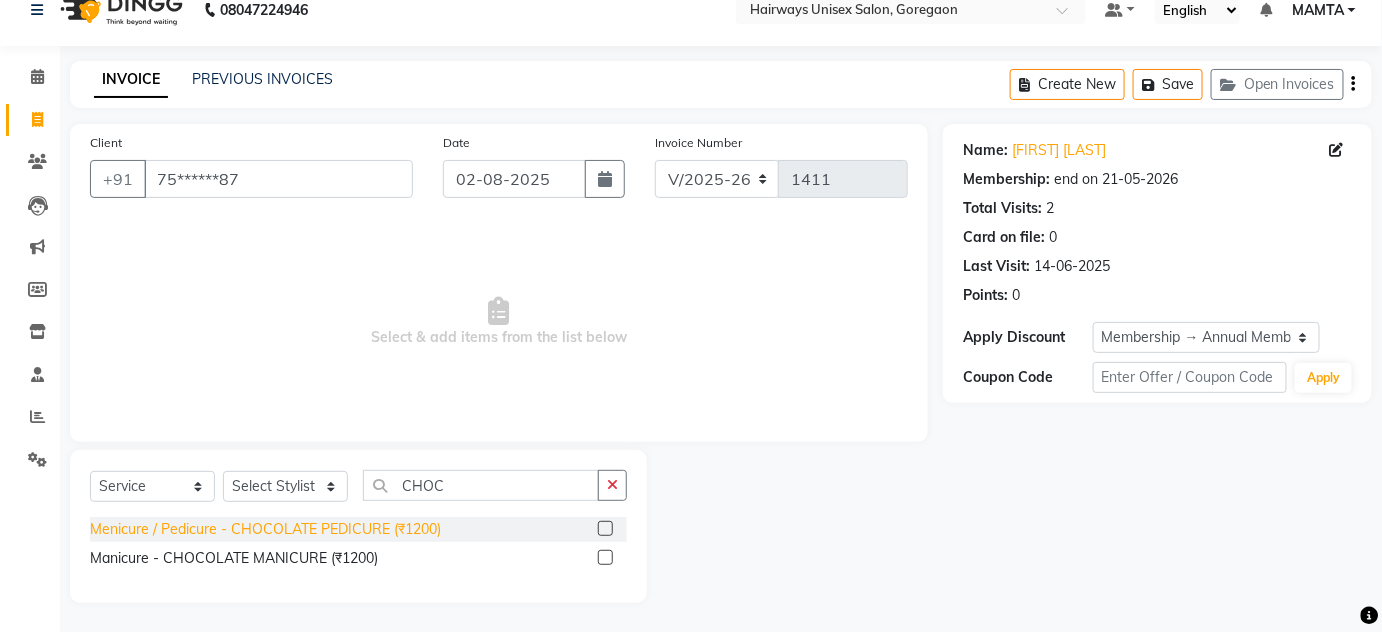 click on "Menicure / Pedicure - CHOCOLATE PEDICURE (₹1200)" 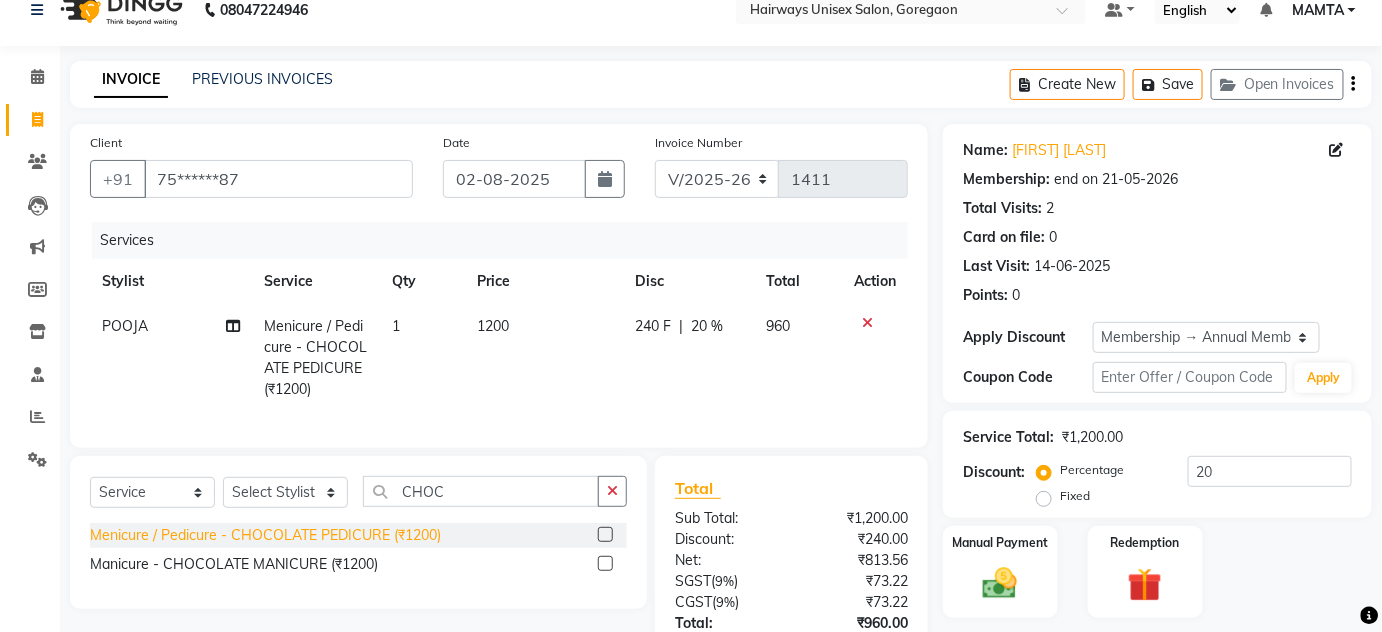click on "Menicure / Pedicure - CHOCOLATE PEDICURE (₹1200)" 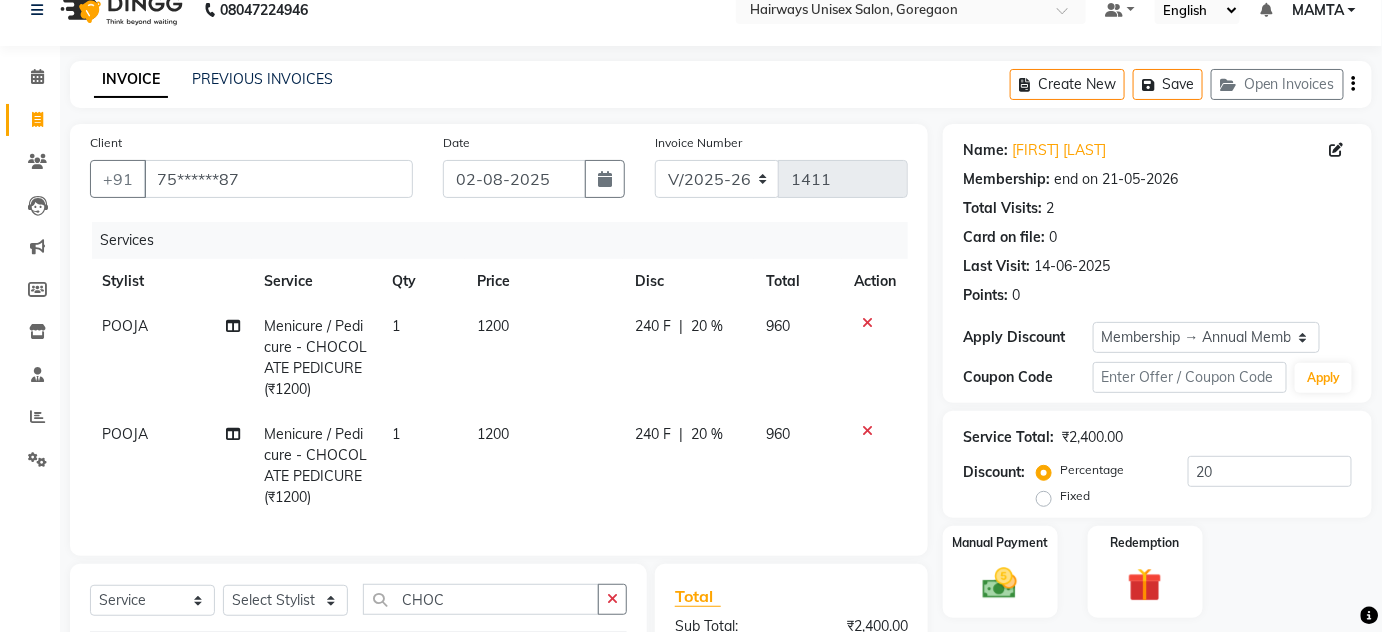 checkbox on "false" 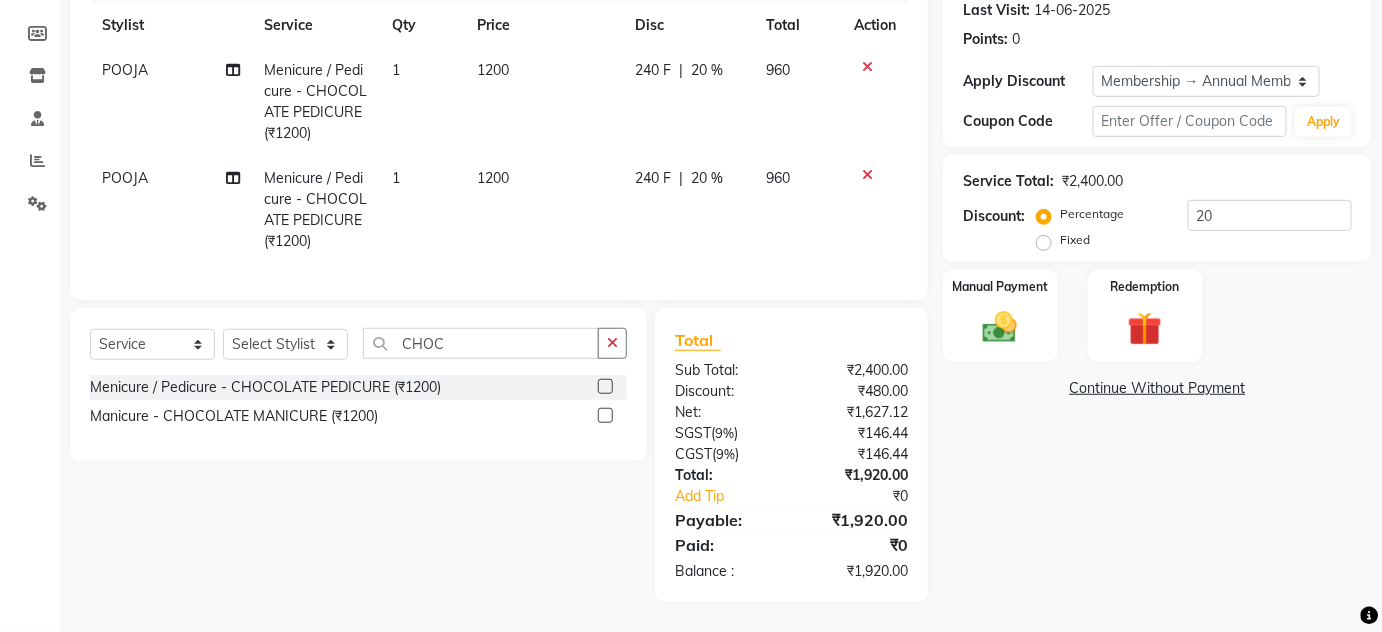scroll, scrollTop: 0, scrollLeft: 0, axis: both 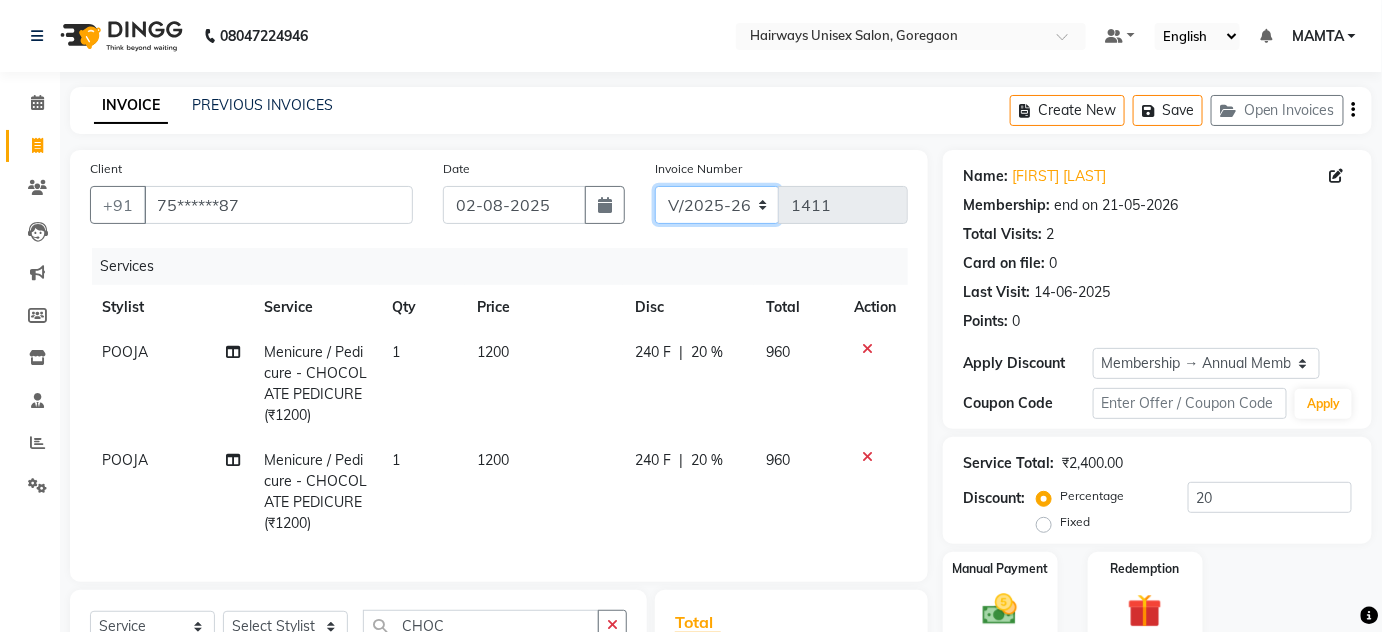 click on "INV/25-26 V/2025-26" 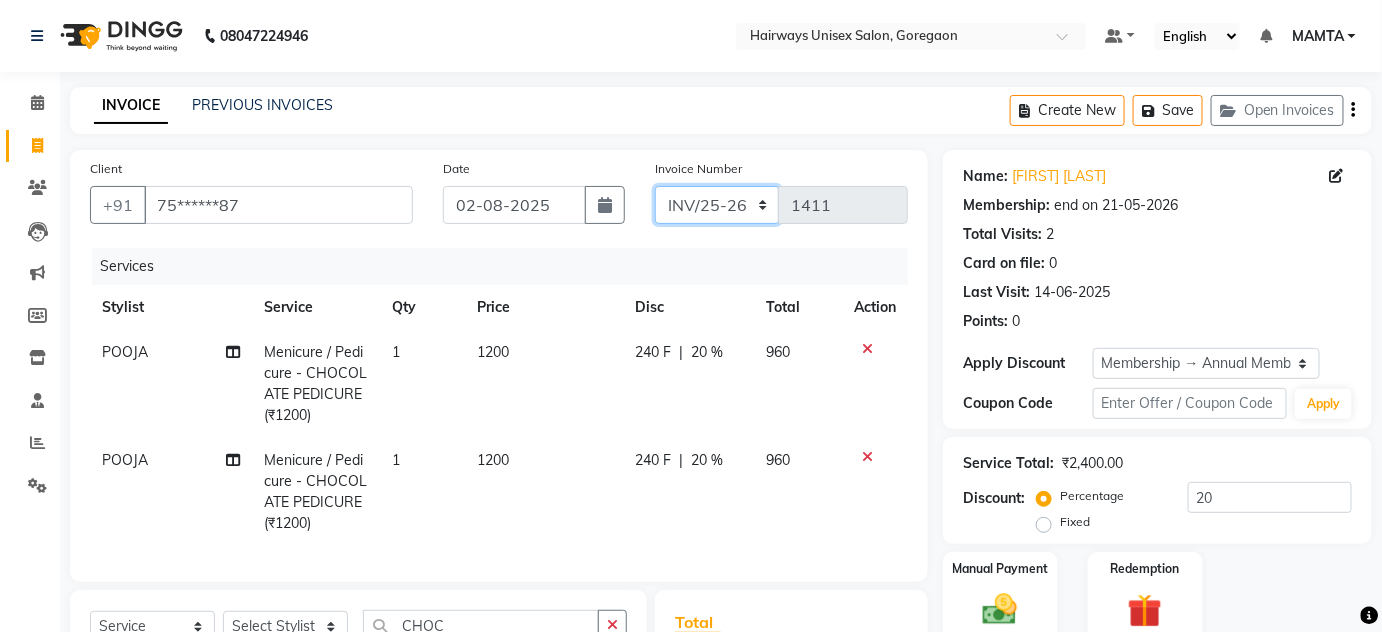 click on "INV/25-26 V/2025-26" 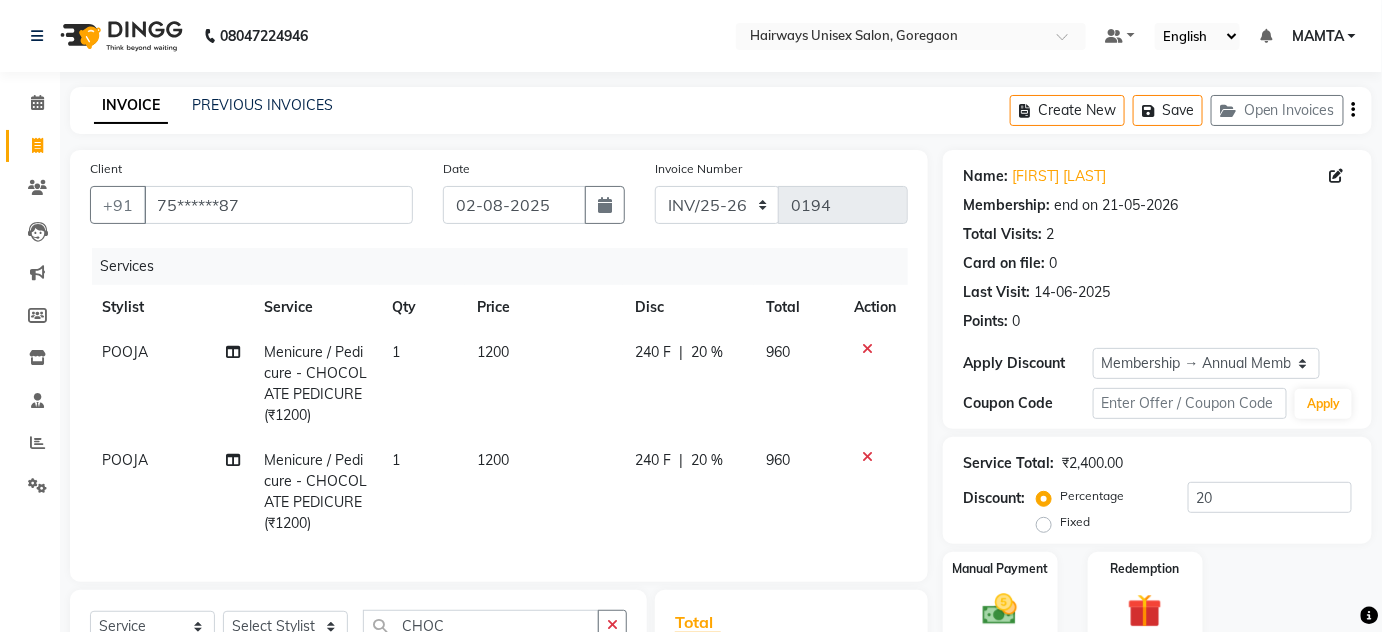 click on "Create New   Save   Open Invoices" 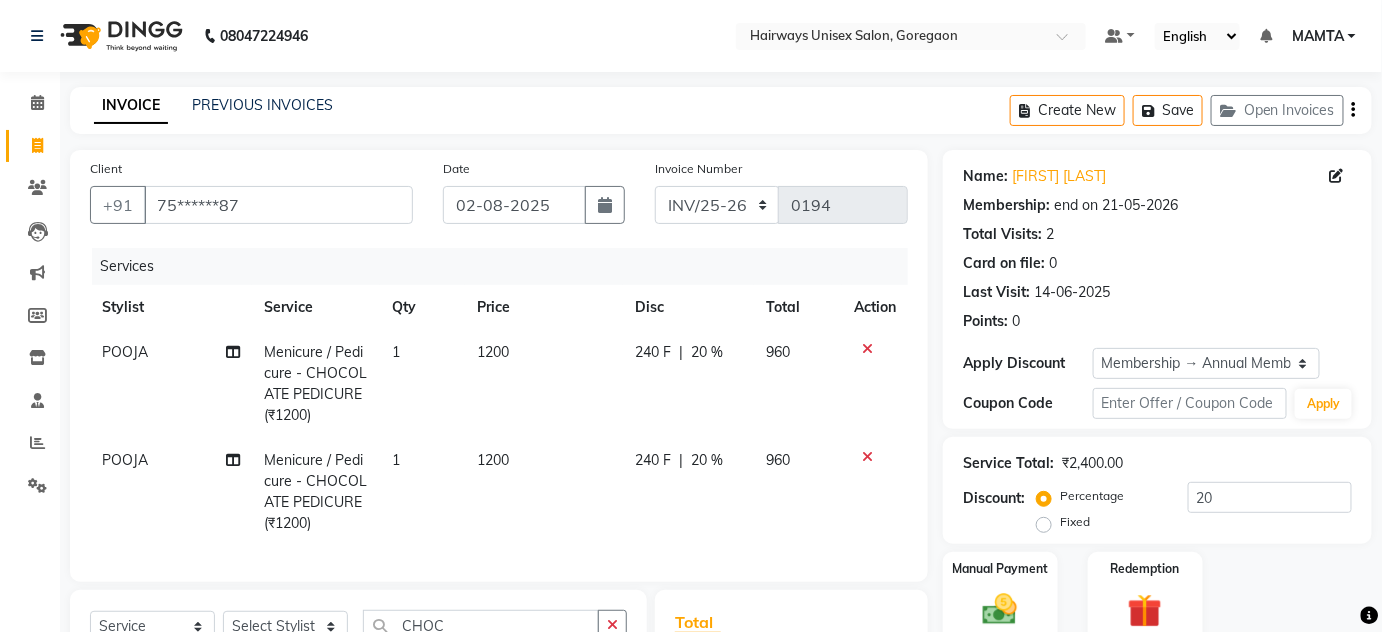 click on "Create New   Save   Open Invoices" 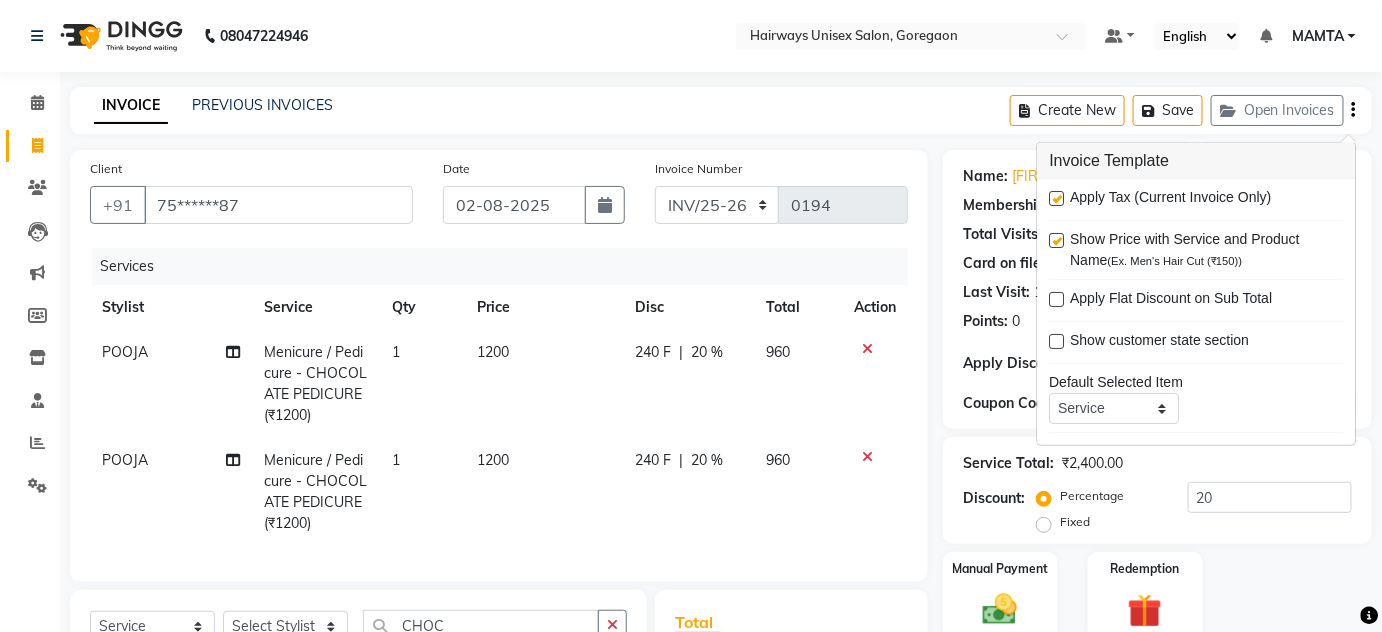 click at bounding box center [1057, 198] 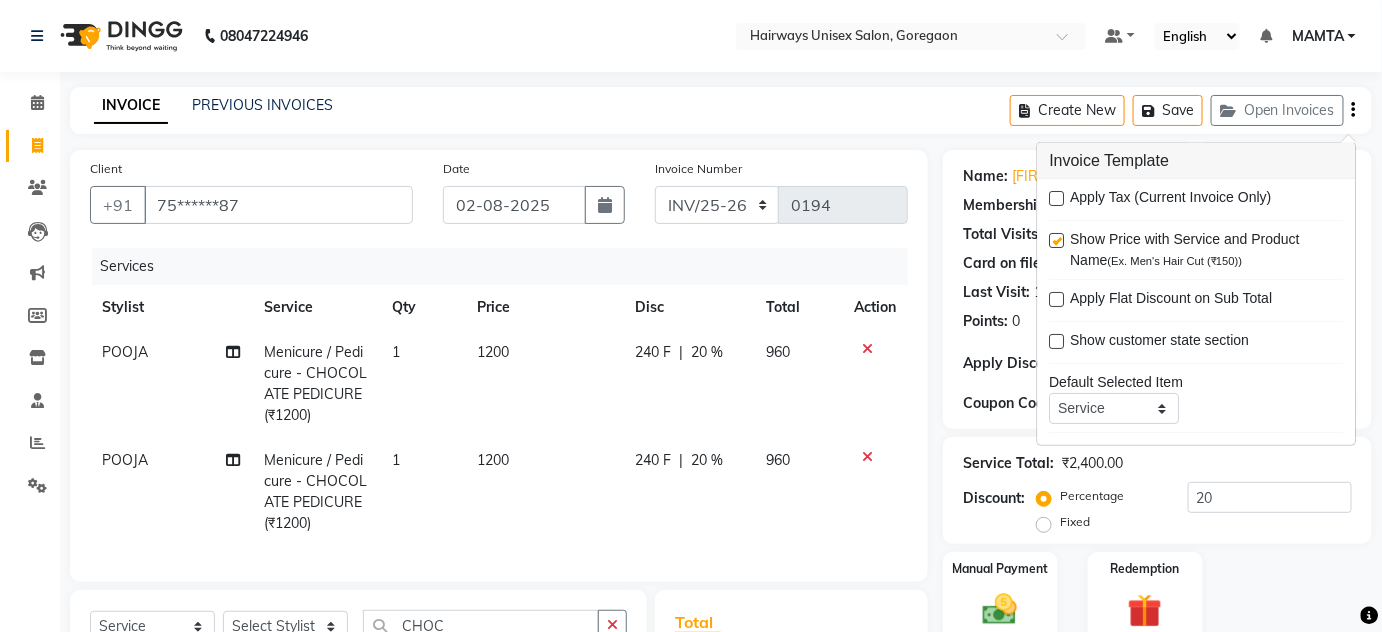 click on "08047224946 Select Location × Hairways Unisex Salon, Goregaon  Default Panel My Panel English ENGLISH Español العربية मराठी हिंदी ગુજરાતી தமிழ் 中文 Notifications nothing to show MAMTA Manage Profile Change Password Sign out  Version:3.15.11  ☀ Hairways Unisex Salon, Goregaon   Calendar  Invoice  Clients  Leads   Marketing  Members  Inventory  Staff  Reports  Settings Completed InProgress Upcoming Dropped Tentative Check-In Confirm Bookings Segments Page Builder INVOICE PREVIOUS INVOICES Create New   Save   Open Invoices  Client +91 [PHONE] Date 02-08-2025 Invoice Number [INVOICE] Services Stylist Service Qty Price Disc Total Action POOJA Menicure / Pedicure - CHOCOLATE PEDICURE (₹1200) 1 1200 240 F | 20 % 960 POOJA Menicure / Pedicure - CHOCOLATE PEDICURE (₹1200) 1 1200 240 F | 20 % 960 Select  Service  Product  Membership  Package Voucher Prepaid Gift Card  Select Stylist AHSAN AZAD IMRAN [PERSON] KASHISH MAMTA POOJA" at bounding box center (691, 436) 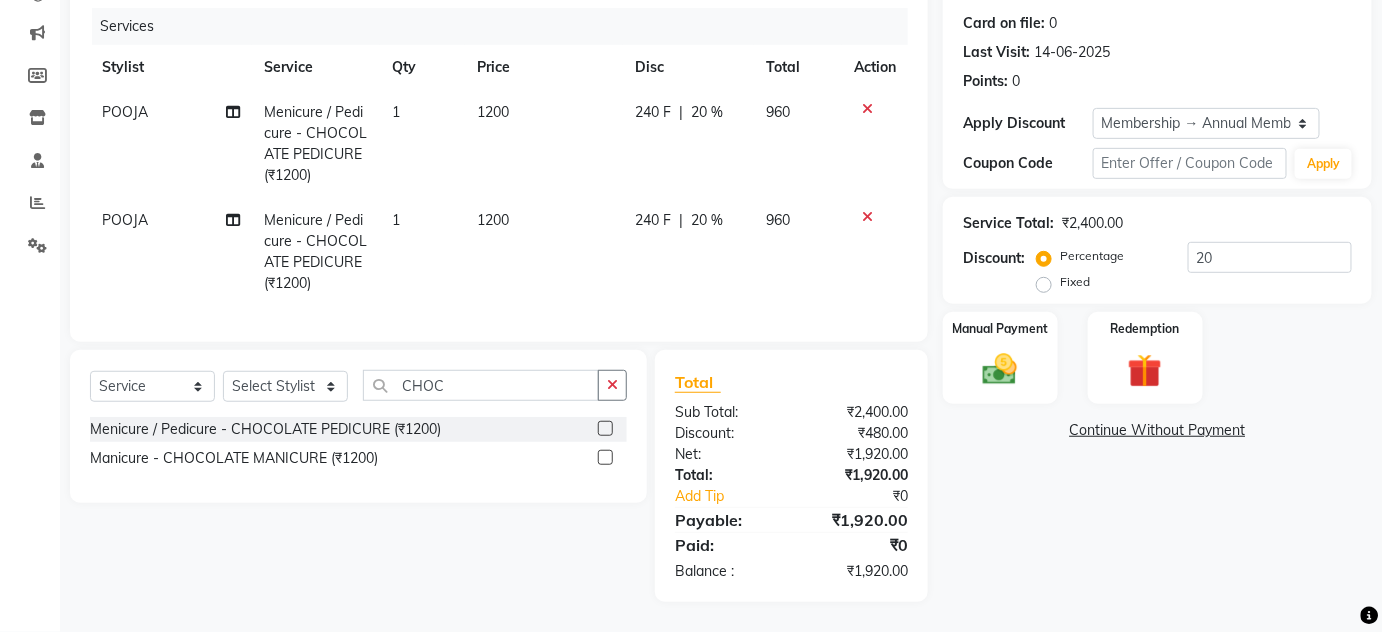 scroll, scrollTop: 253, scrollLeft: 0, axis: vertical 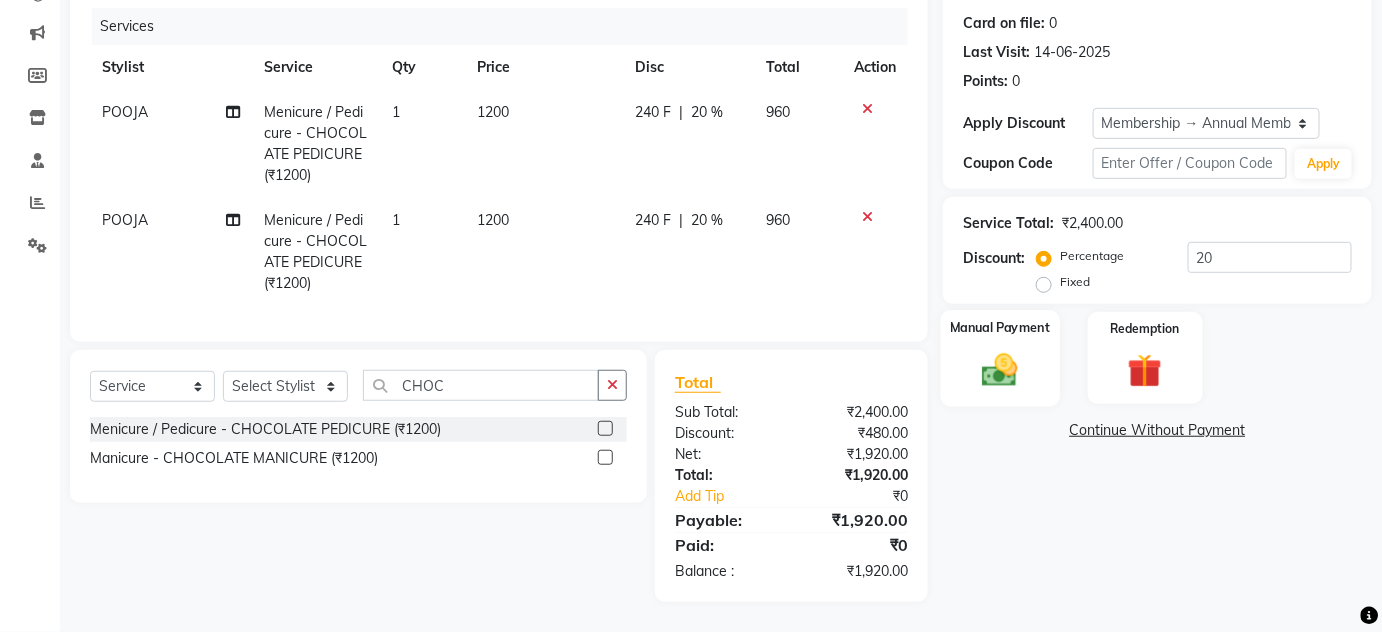 click on "Manual Payment" 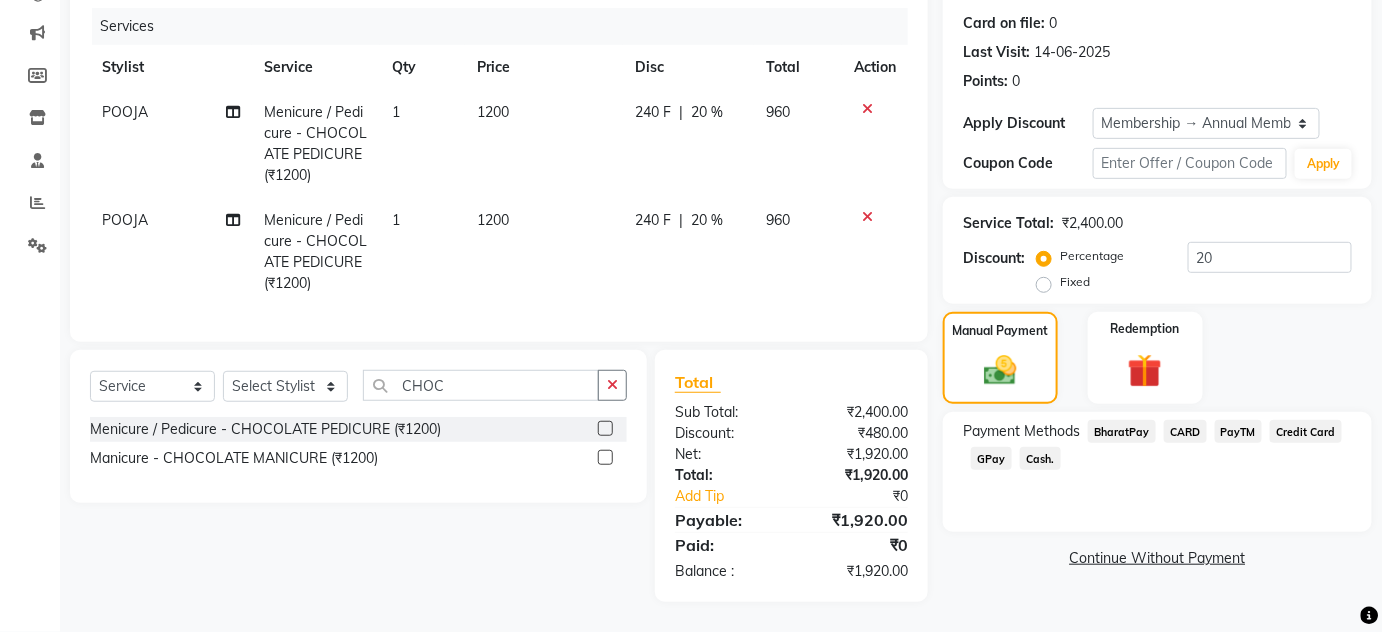 click on "Cash." 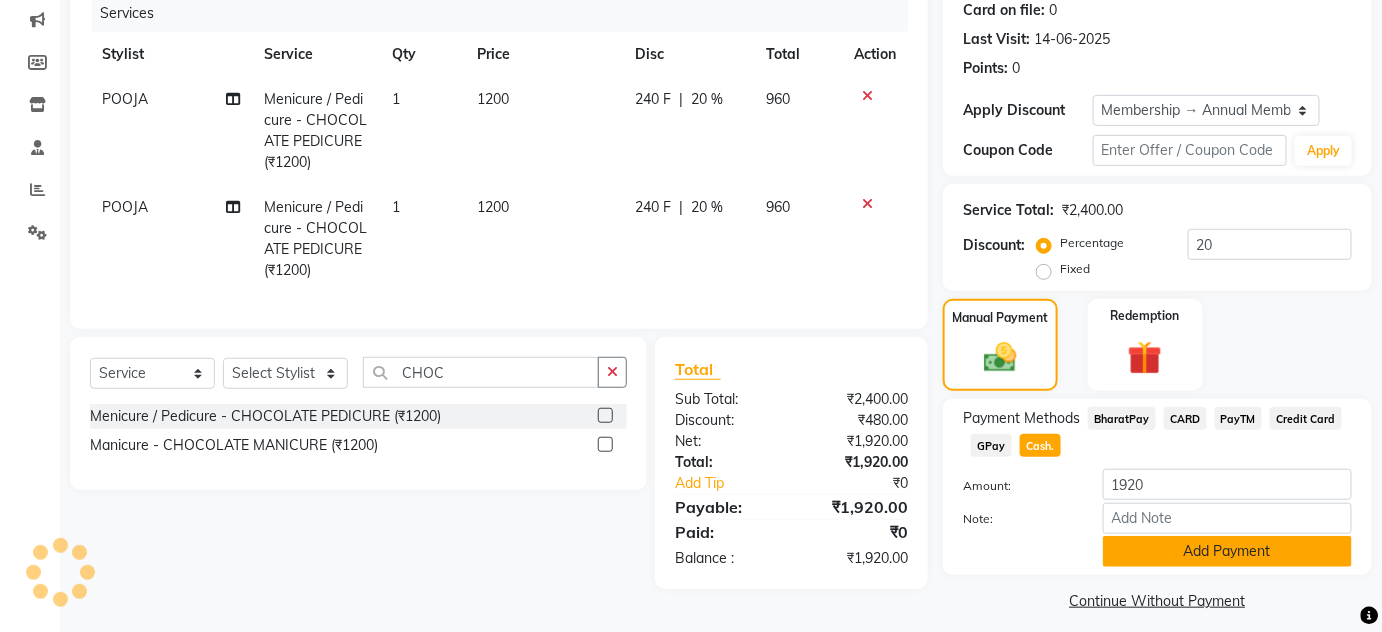 click on "Add Payment" 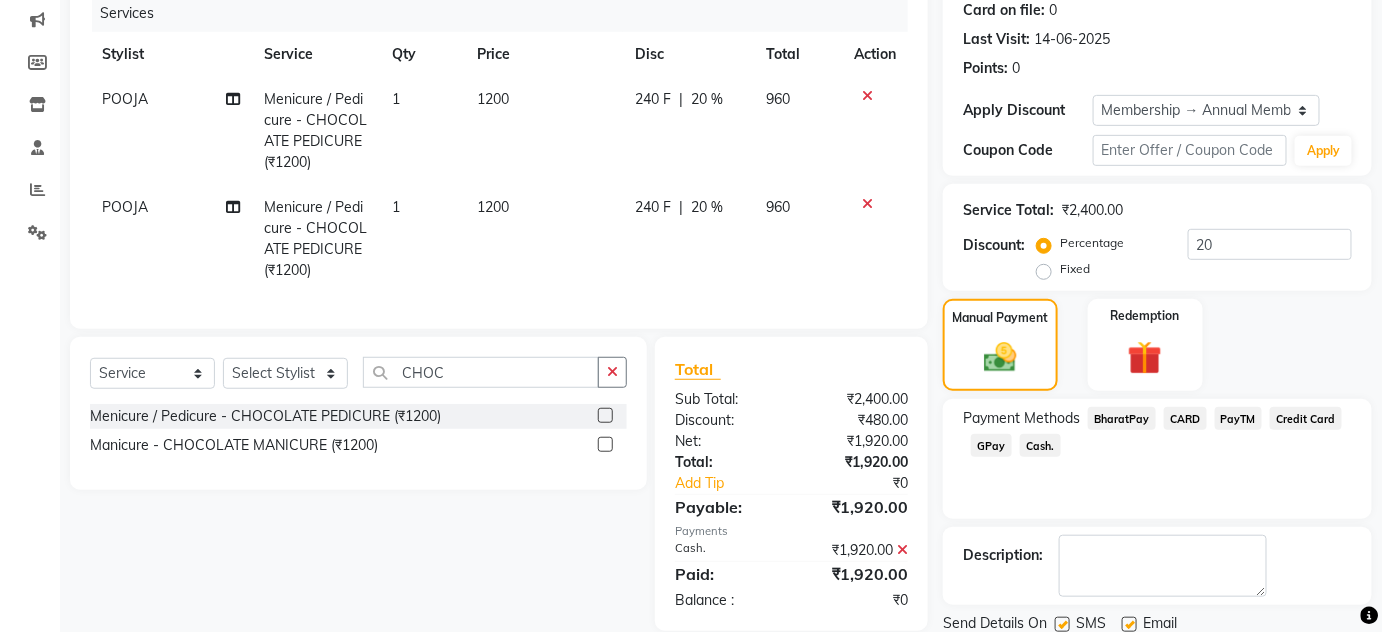 scroll, scrollTop: 322, scrollLeft: 0, axis: vertical 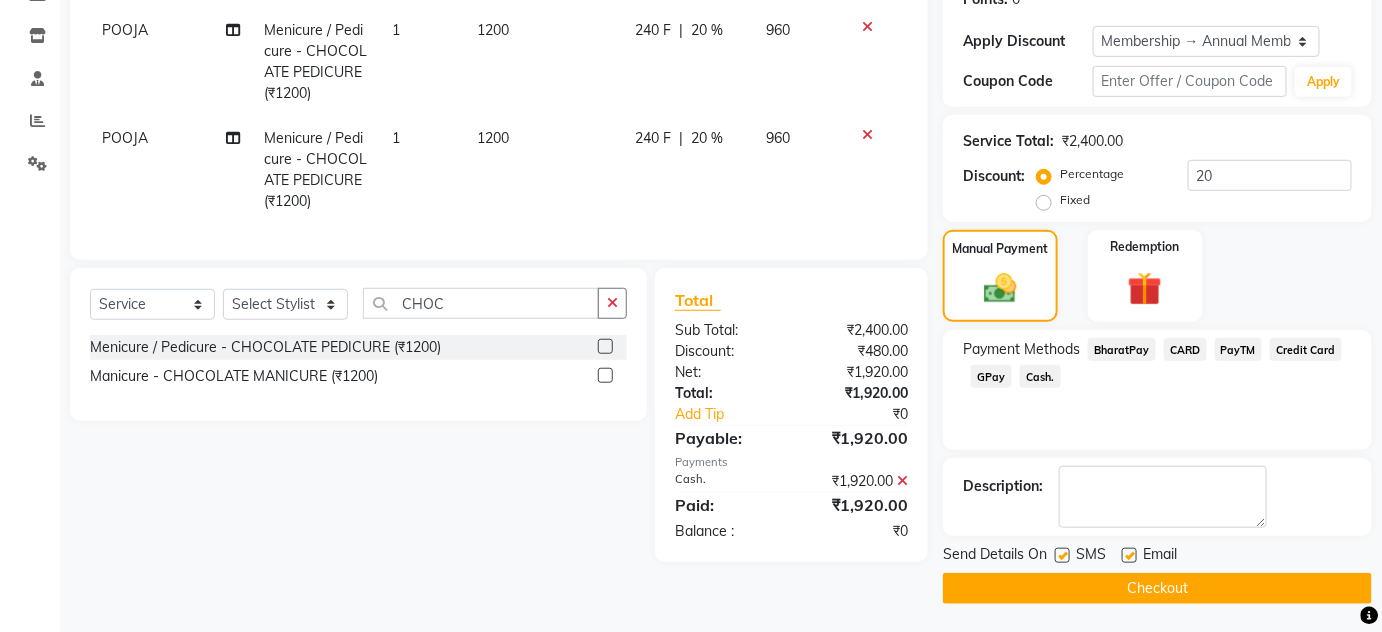 click 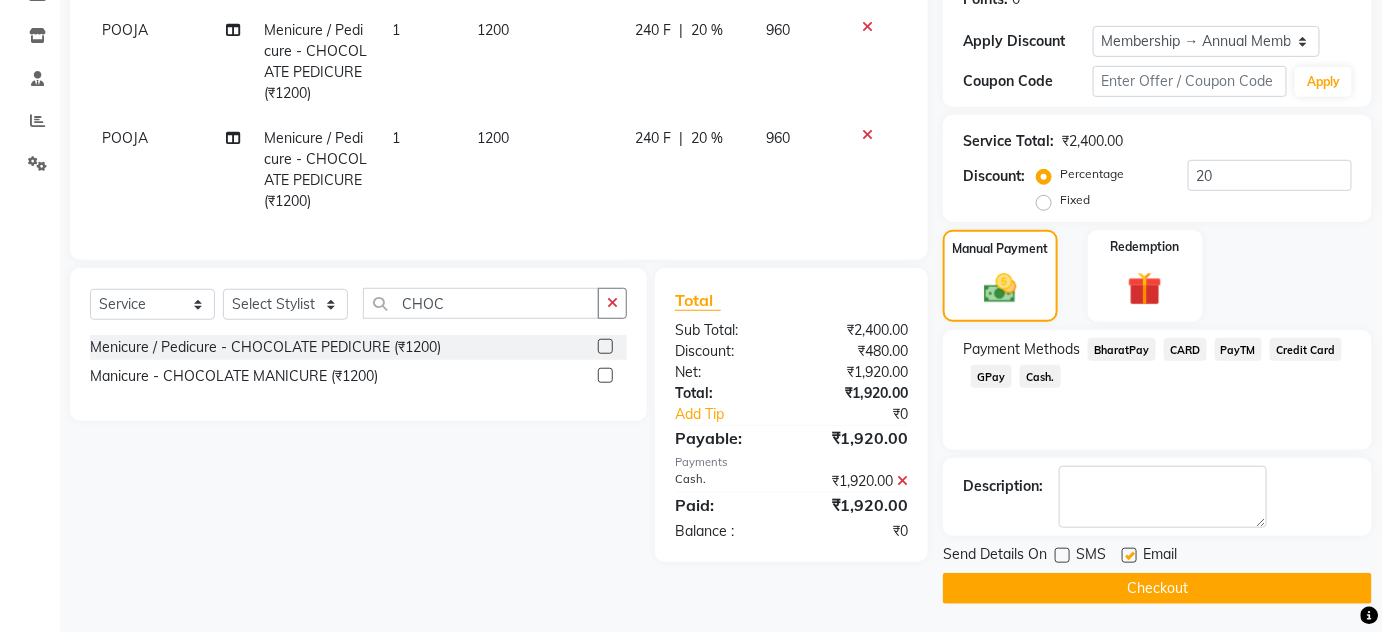 click 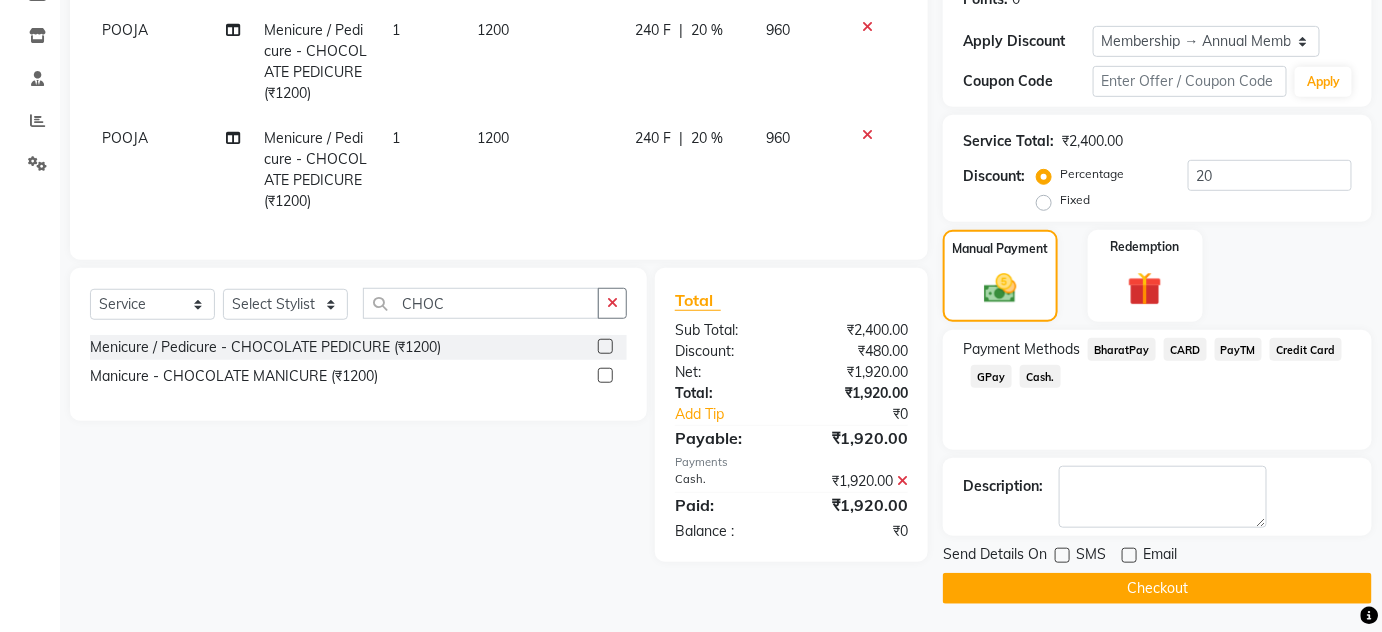 click on "Checkout" 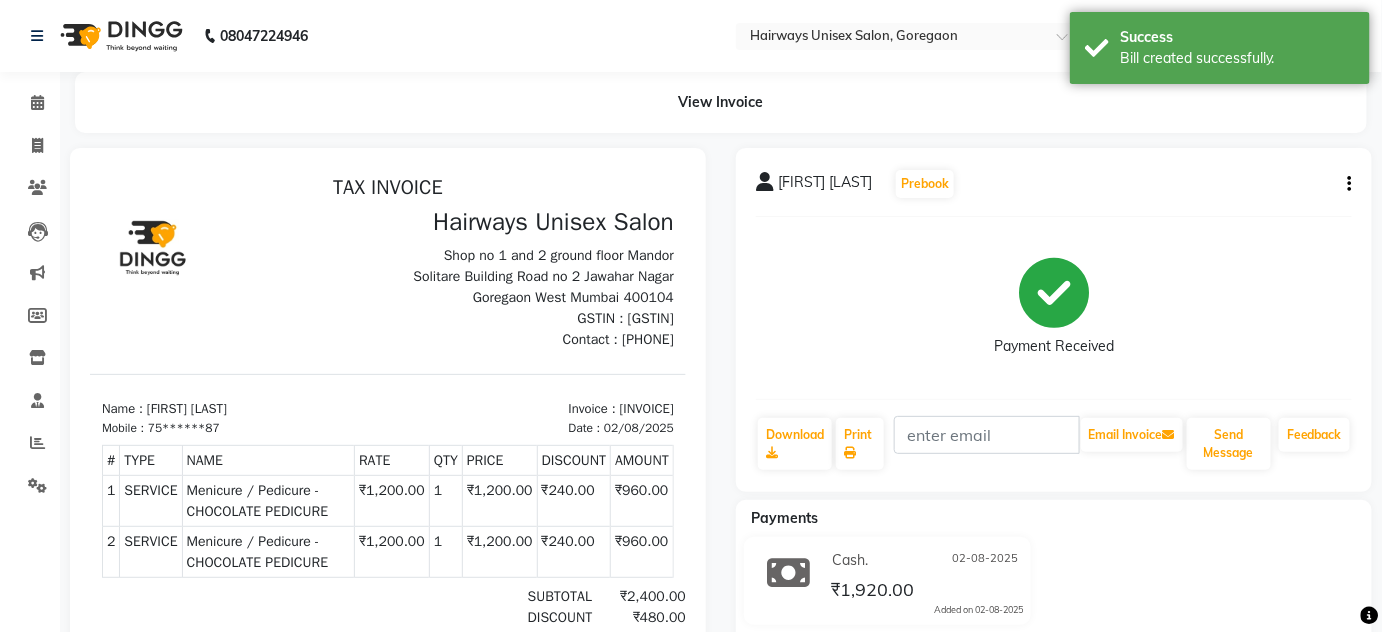 scroll, scrollTop: 0, scrollLeft: 0, axis: both 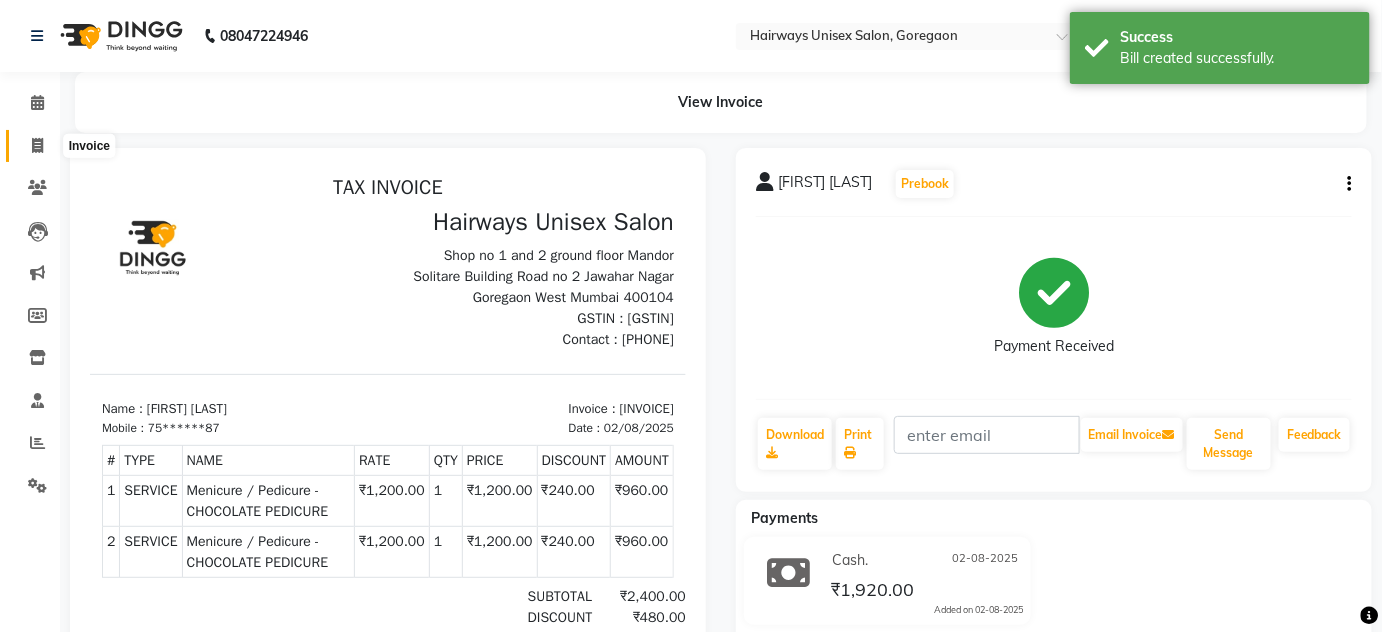 click 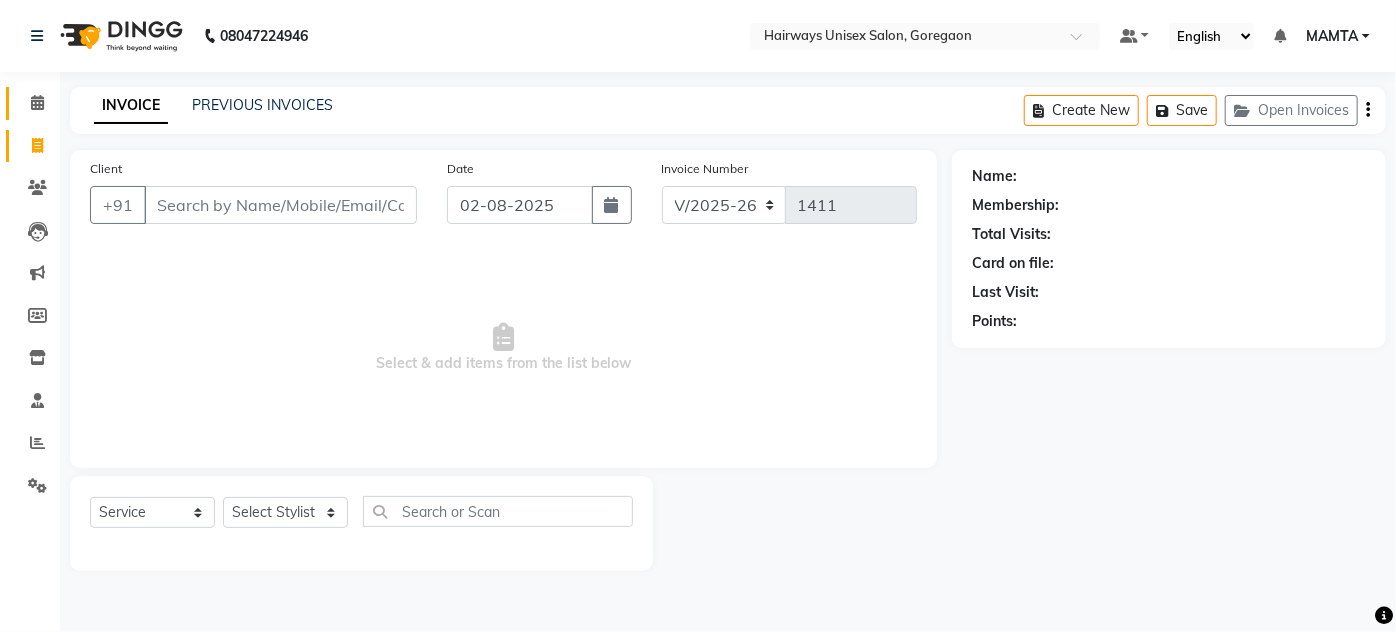 click on "Calendar" 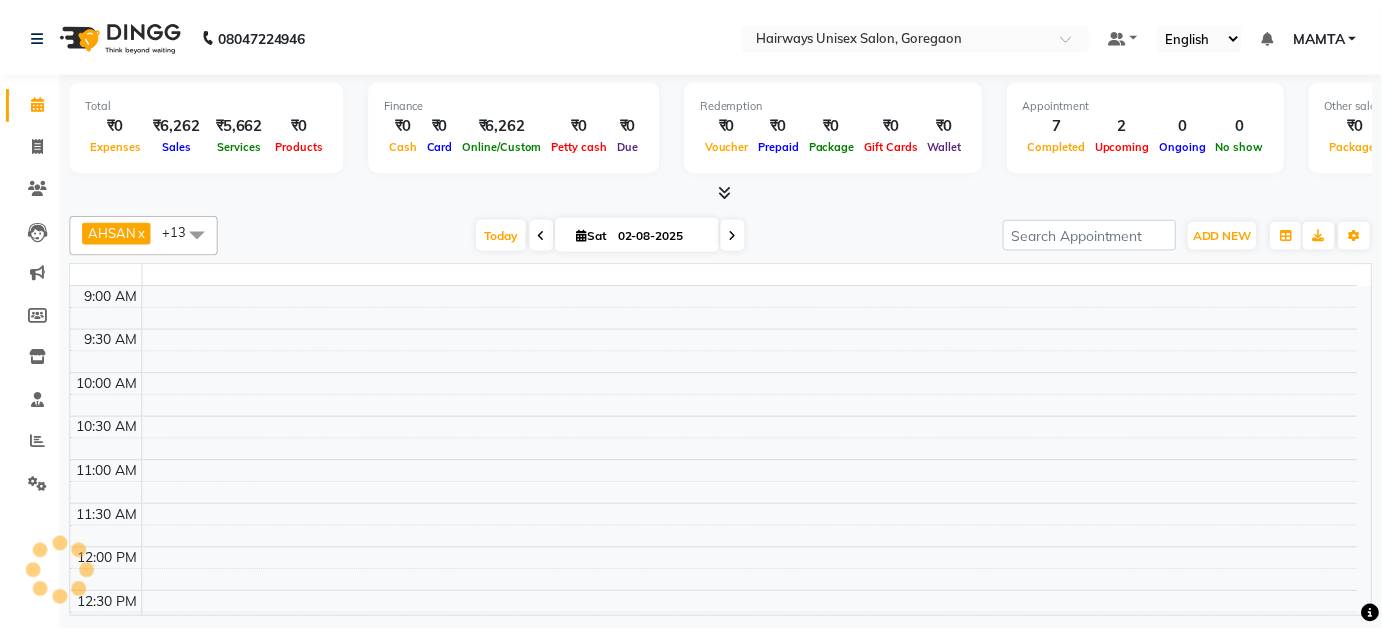 scroll, scrollTop: 0, scrollLeft: 0, axis: both 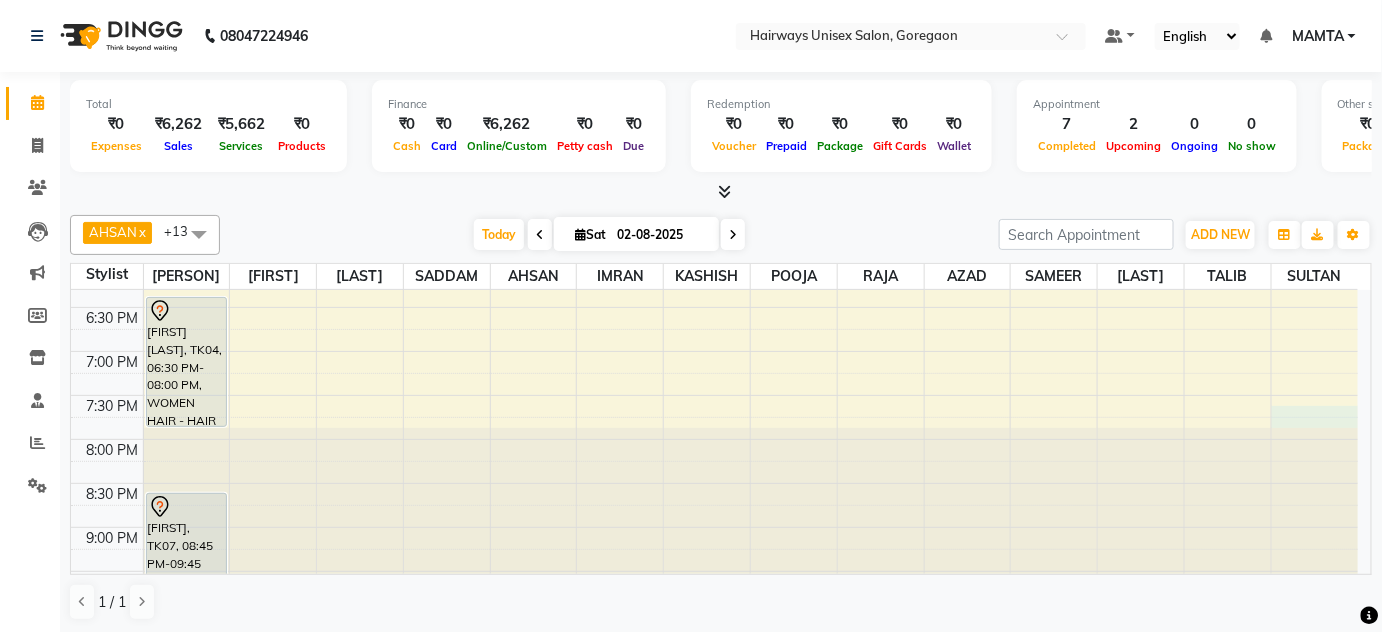 click on "9:00 AM 9:30 AM 10:00 AM 10:30 AM 11:00 AM 11:30 AM 12:00 PM 12:30 PM 1:00 PM 1:30 PM 2:00 PM 2:30 PM 3:00 PM 3:30 PM 4:00 PM 4:30 PM 5:00 PM 5:30 PM 6:00 PM 6:30 PM 7:00 PM 7:30 PM 8:00 PM 8:30 PM 9:00 PM 9:30 PM 10:00 PM 10:30 PM     [FIRST] [LAST], TK08, 01:10 PM-02:40 PM, WOMEN HAIR - HAIR CUT WITH [PERSON] (₹1000)             [FIRST] [LAST], TK04, 06:30 PM-08:00 PM, WOMEN HAIR - HAIR CUT WITH [PERSON]             [FIRST], TK07, 08:45 PM-09:45 PM, MEN HAIR - HAIR CUT BY [PERSON]     [FIRST] [LAST], TK06, 01:05 PM-02:05 PM, MEN HAIR - HAIR CUT (₹250),MEN HAIR - REGULAR SHAVE/TRIM (₹150)     [FIRST] [LAST], TK03, 01:05 PM-01:35 PM, MEN HAIR - REGULAR SHAVE/TRIM (₹150)     [FIRST] [LAST], TK01, 10:25 AM-12:55 PM, Rica Waxing (Flavoured)) - FULL LEGS (₹800),Rica Waxing (Flavoured)) - FULL ARMS (WITH UNDERARMS) (₹850),Threading - EYEBROW+UPPERLIP+FOREHEAD (₹180)             [FIRST] [LAST], TK02, 12:30 PM-01:30 PM, MEN HAIR - HAIR CUT (₹250),MEN HAIR - REGULAR SHAVE/TRIM (₹150)" at bounding box center [714, 87] 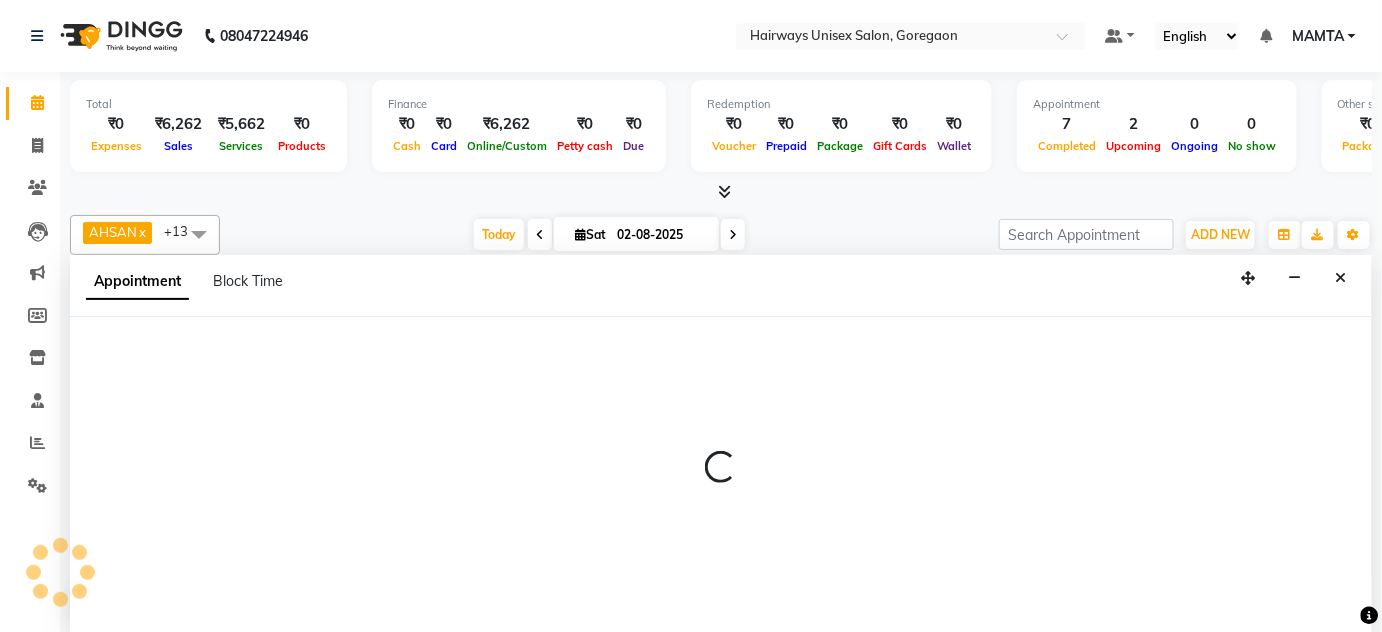 select on "81201" 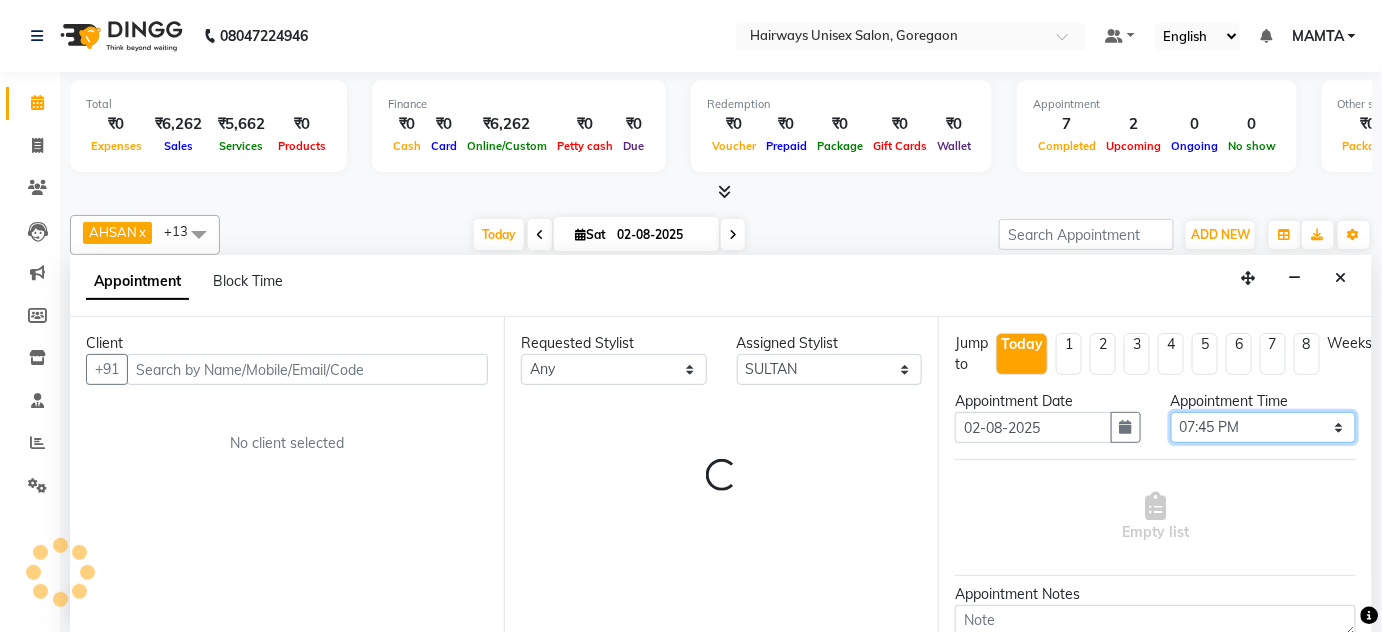 click on "Select 10:00 AM 10:15 AM 10:30 AM 10:45 AM 11:00 AM 11:15 AM 11:30 AM 11:45 AM 12:00 PM 12:15 PM 12:30 PM 12:45 PM 01:00 PM 01:15 PM 01:30 PM 01:45 PM 02:00 PM 02:15 PM 02:30 PM 02:45 PM 03:00 PM 03:15 PM 03:30 PM 03:45 PM 04:00 PM 04:15 PM 04:30 PM 04:45 PM 05:00 PM 05:15 PM 05:30 PM 05:45 PM 06:00 PM 06:15 PM 06:30 PM 06:45 PM 07:00 PM 07:15 PM 07:30 PM 07:45 PM 08:00 PM 08:15 PM 08:30 PM 08:45 PM 09:00 PM 09:15 PM 09:30 PM 09:45 PM 10:00 PM 10:15 PM 10:30 PM" at bounding box center (1264, 427) 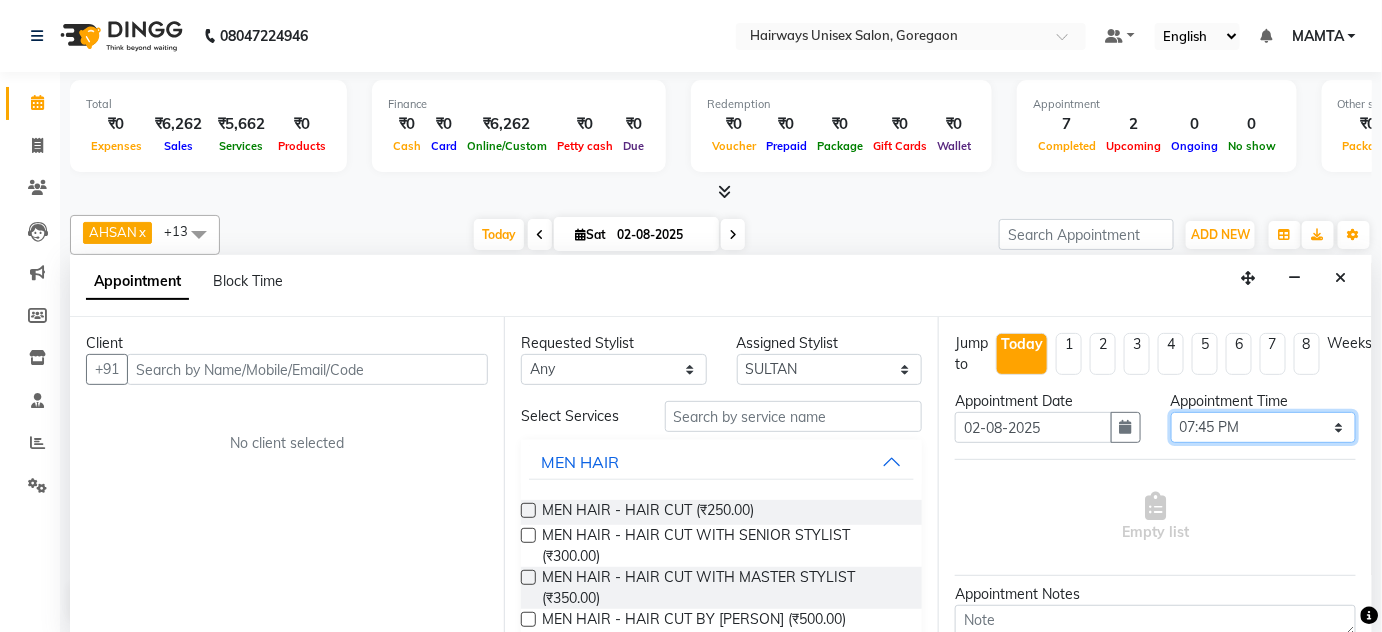 select on "1230" 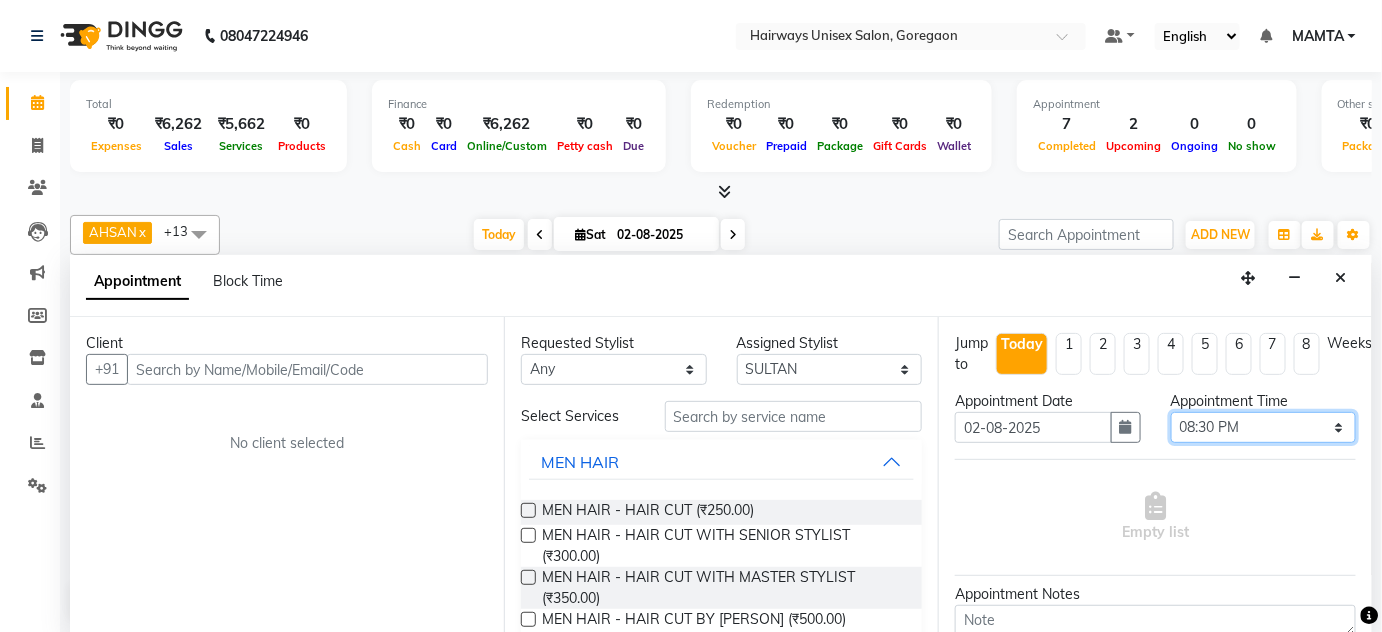click on "Select 10:00 AM 10:15 AM 10:30 AM 10:45 AM 11:00 AM 11:15 AM 11:30 AM 11:45 AM 12:00 PM 12:15 PM 12:30 PM 12:45 PM 01:00 PM 01:15 PM 01:30 PM 01:45 PM 02:00 PM 02:15 PM 02:30 PM 02:45 PM 03:00 PM 03:15 PM 03:30 PM 03:45 PM 04:00 PM 04:15 PM 04:30 PM 04:45 PM 05:00 PM 05:15 PM 05:30 PM 05:45 PM 06:00 PM 06:15 PM 06:30 PM 06:45 PM 07:00 PM 07:15 PM 07:30 PM 07:45 PM 08:00 PM 08:15 PM 08:30 PM 08:45 PM 09:00 PM 09:15 PM 09:30 PM 09:45 PM 10:00 PM 10:15 PM 10:30 PM" at bounding box center [1264, 427] 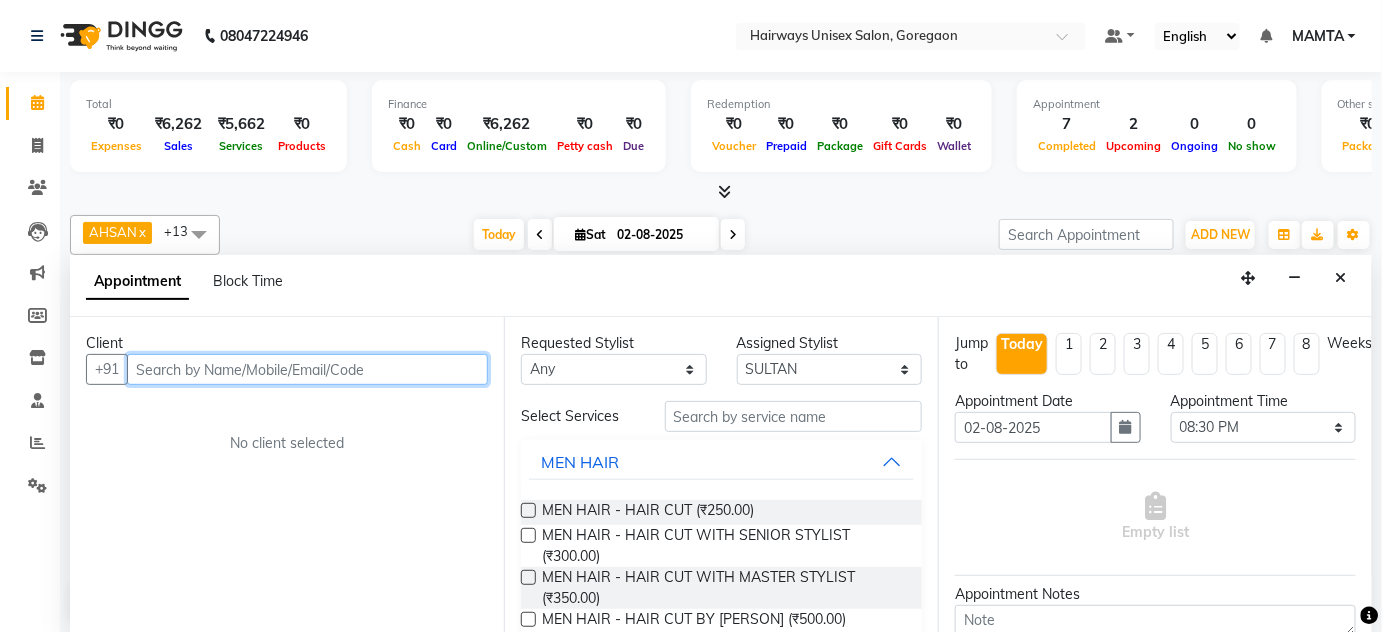 click at bounding box center [307, 369] 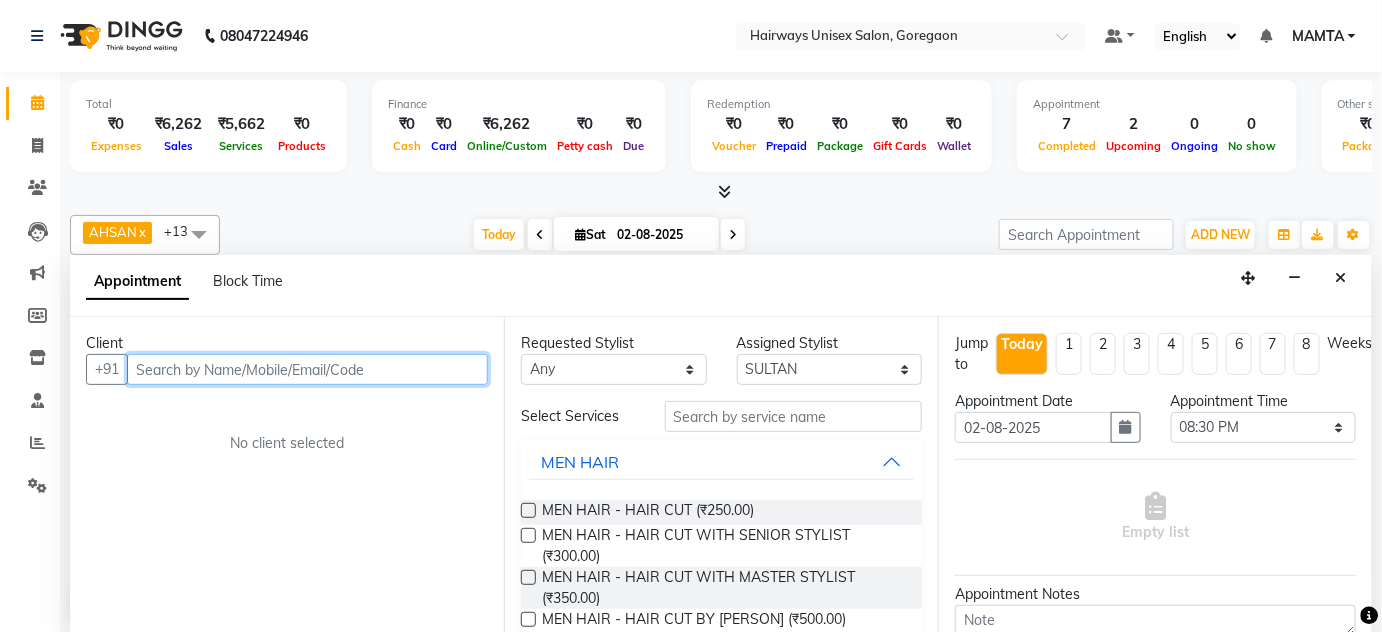 type on "=" 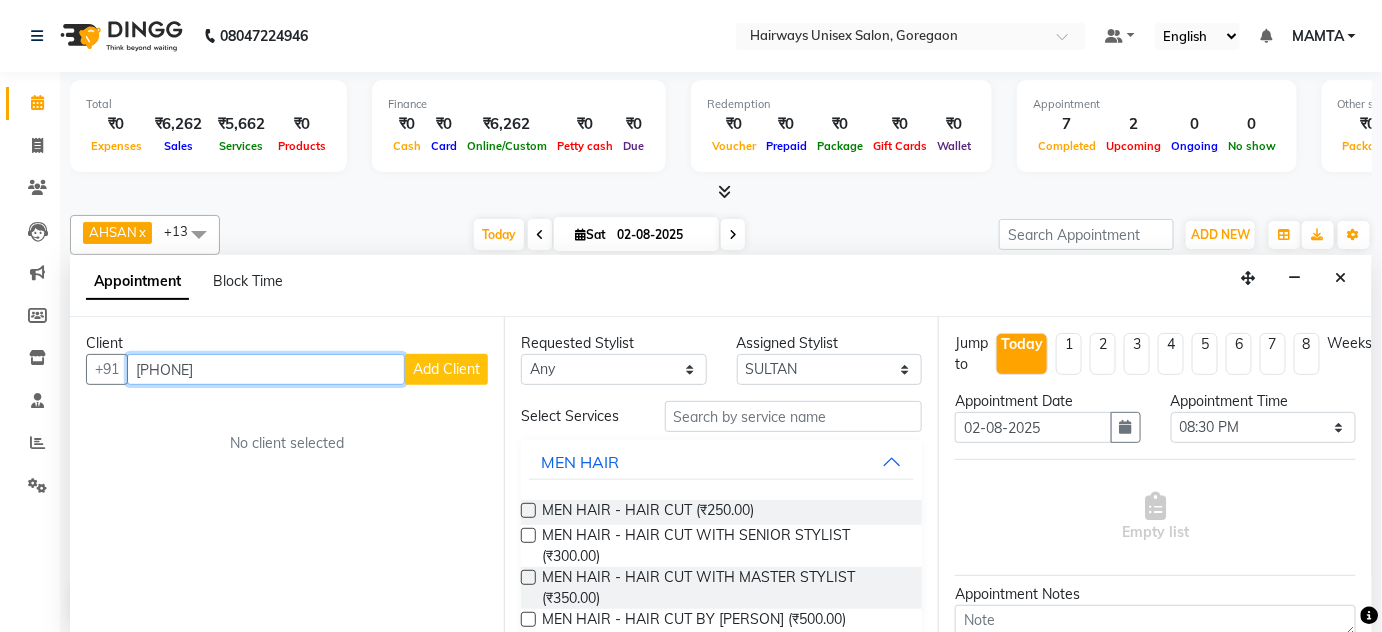 type on "[PHONE]" 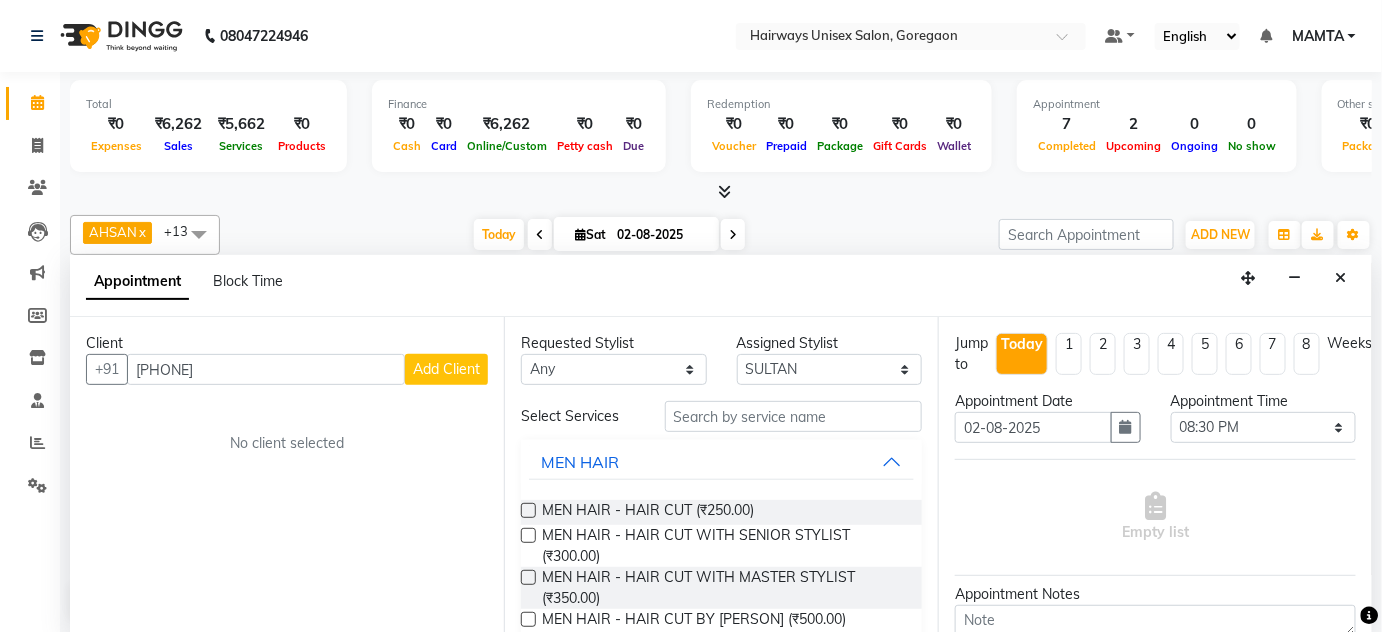click on "Add Client" at bounding box center [446, 369] 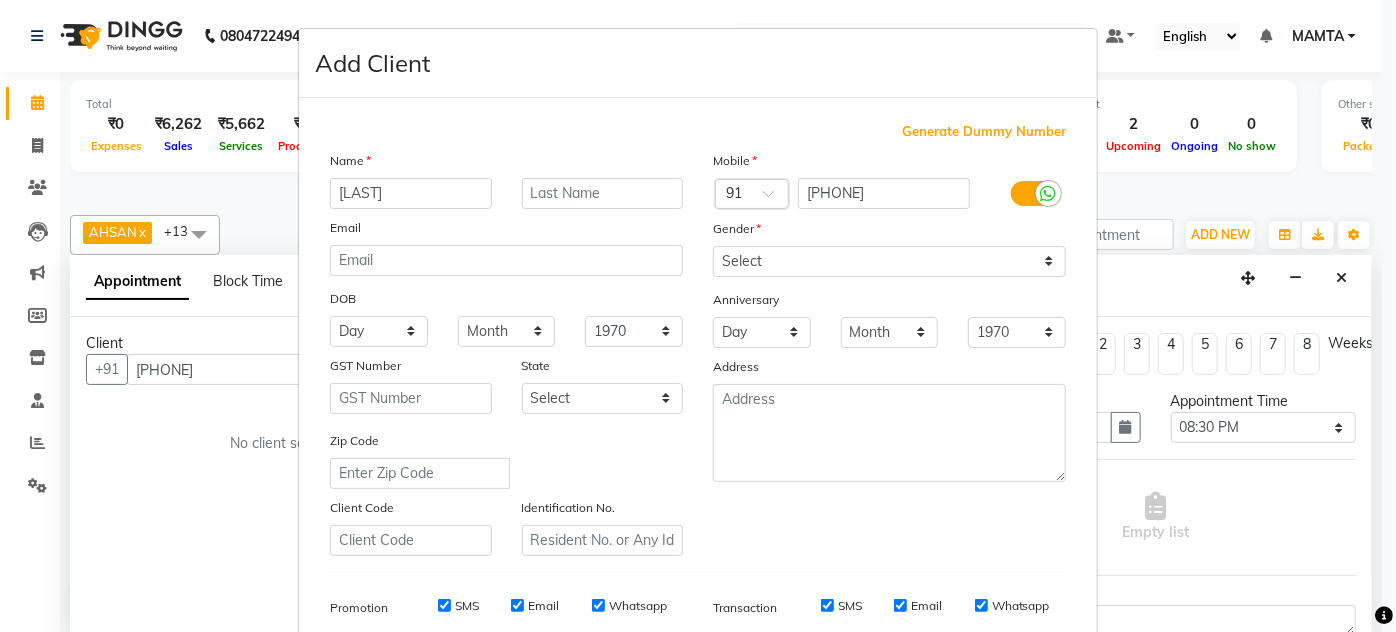 type on "[LAST]" 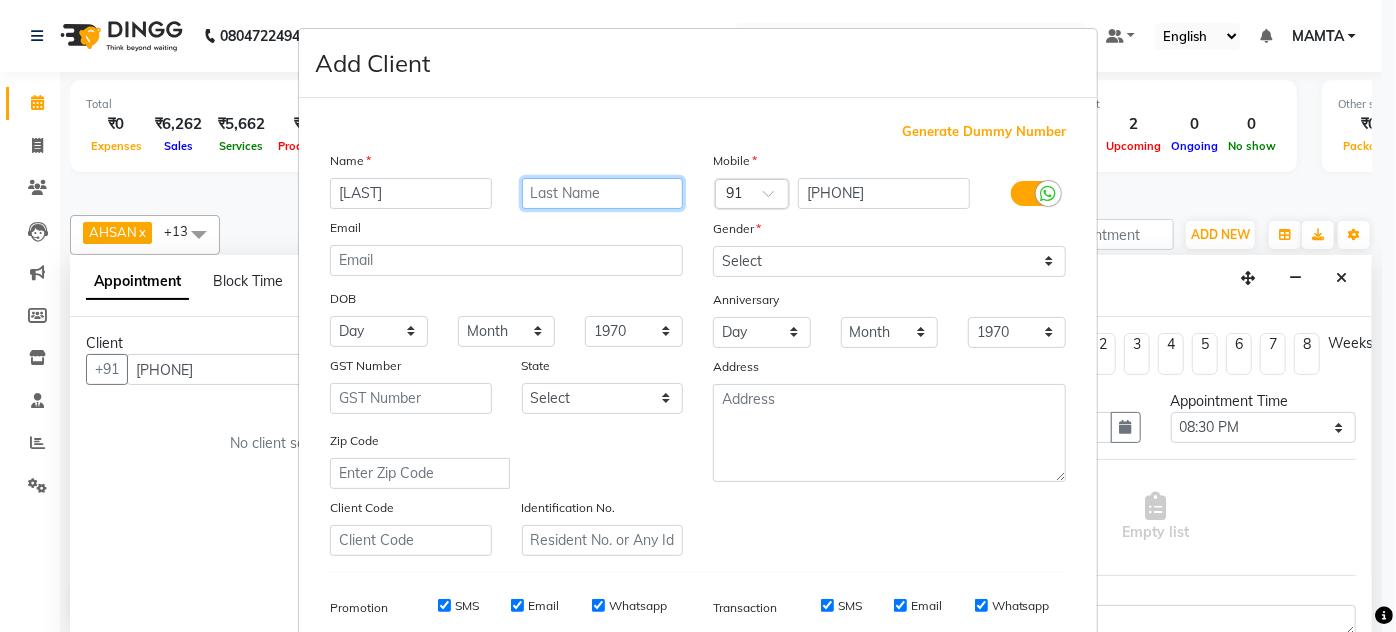 click at bounding box center (603, 193) 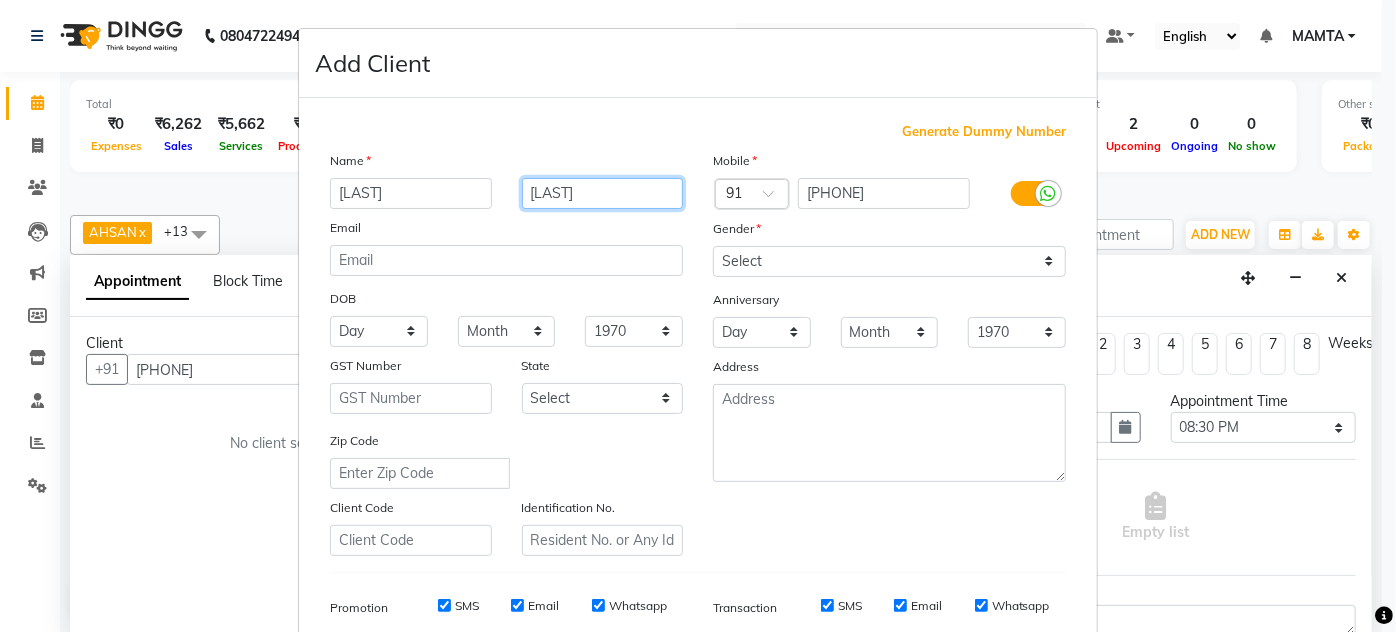 type on "[LAST]" 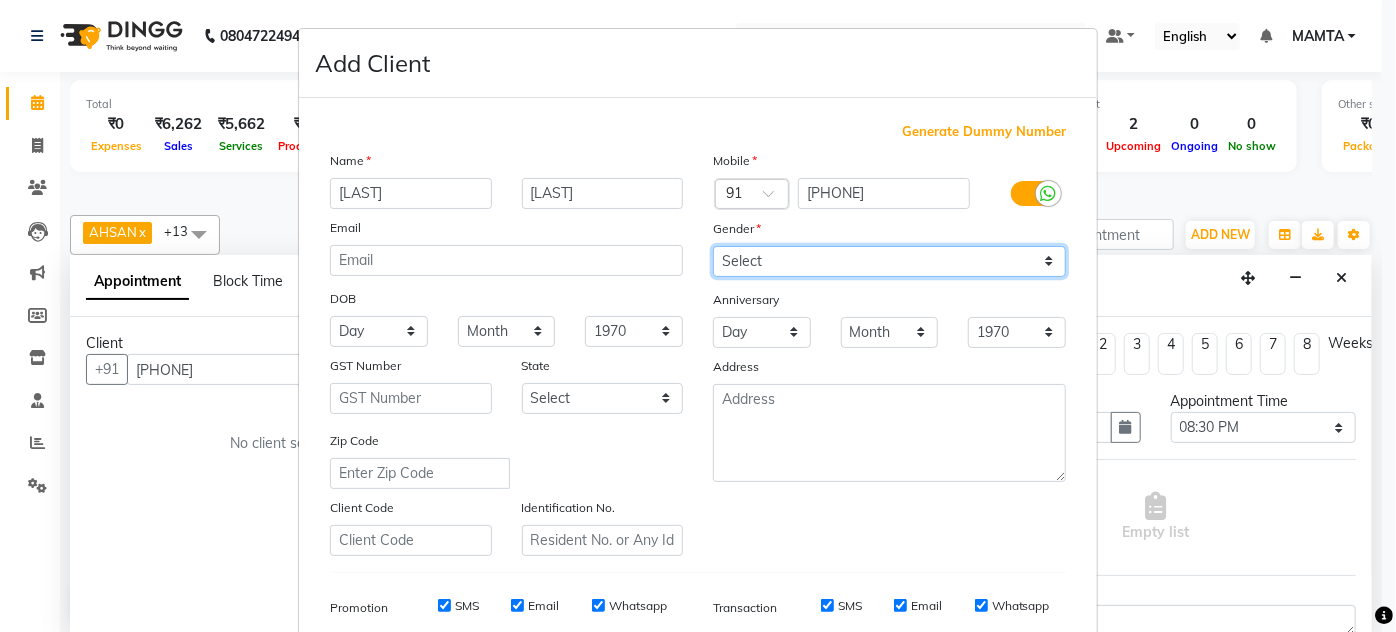 click on "Select Male Female Other Prefer Not To Say" at bounding box center (889, 261) 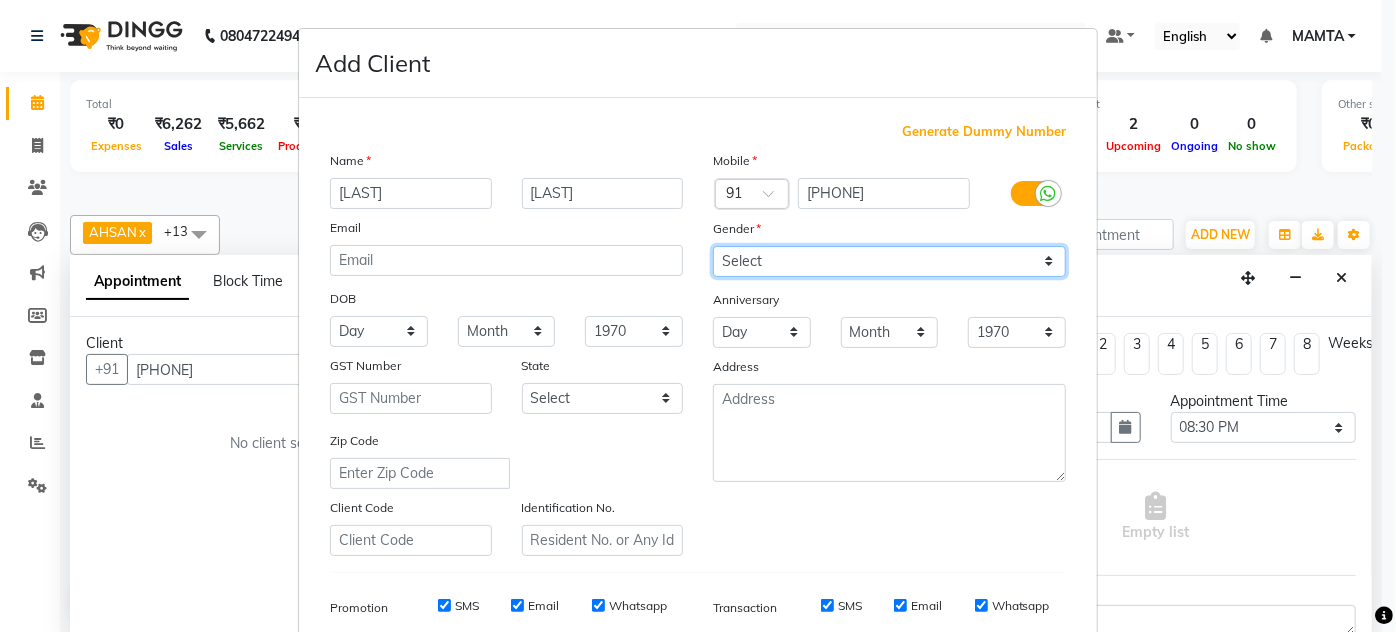 select on "female" 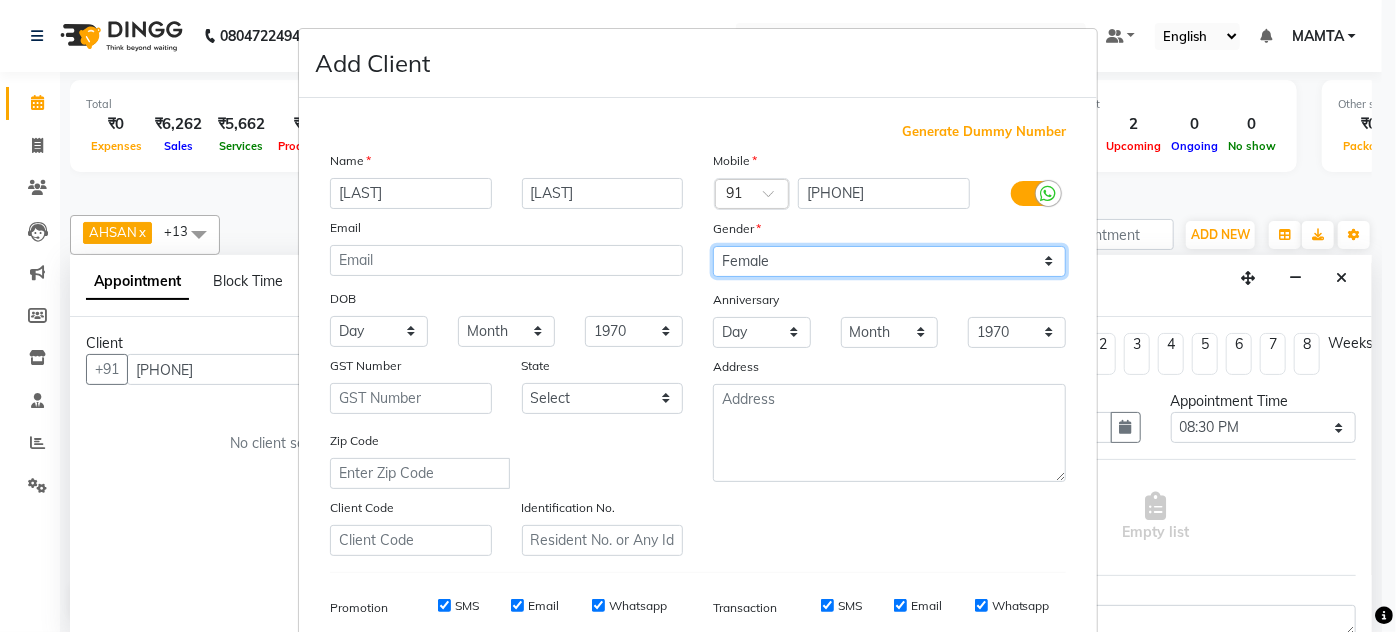 click on "Select Male Female Other Prefer Not To Say" at bounding box center [889, 261] 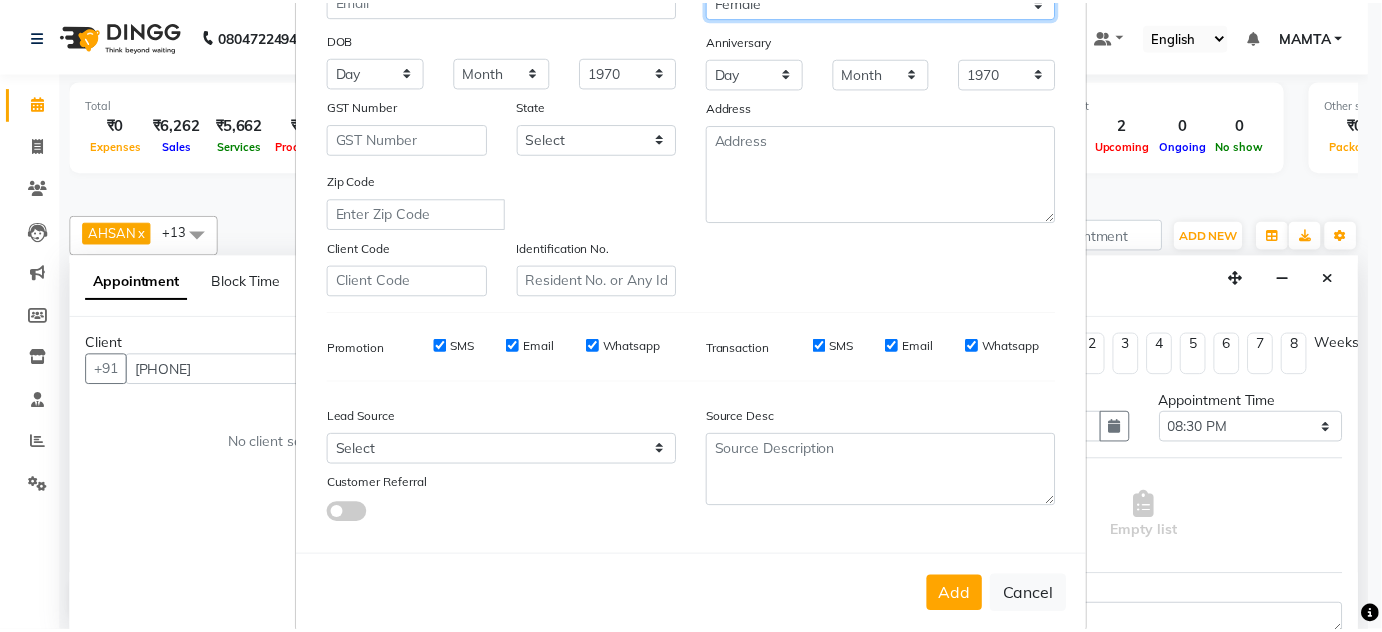 scroll, scrollTop: 272, scrollLeft: 0, axis: vertical 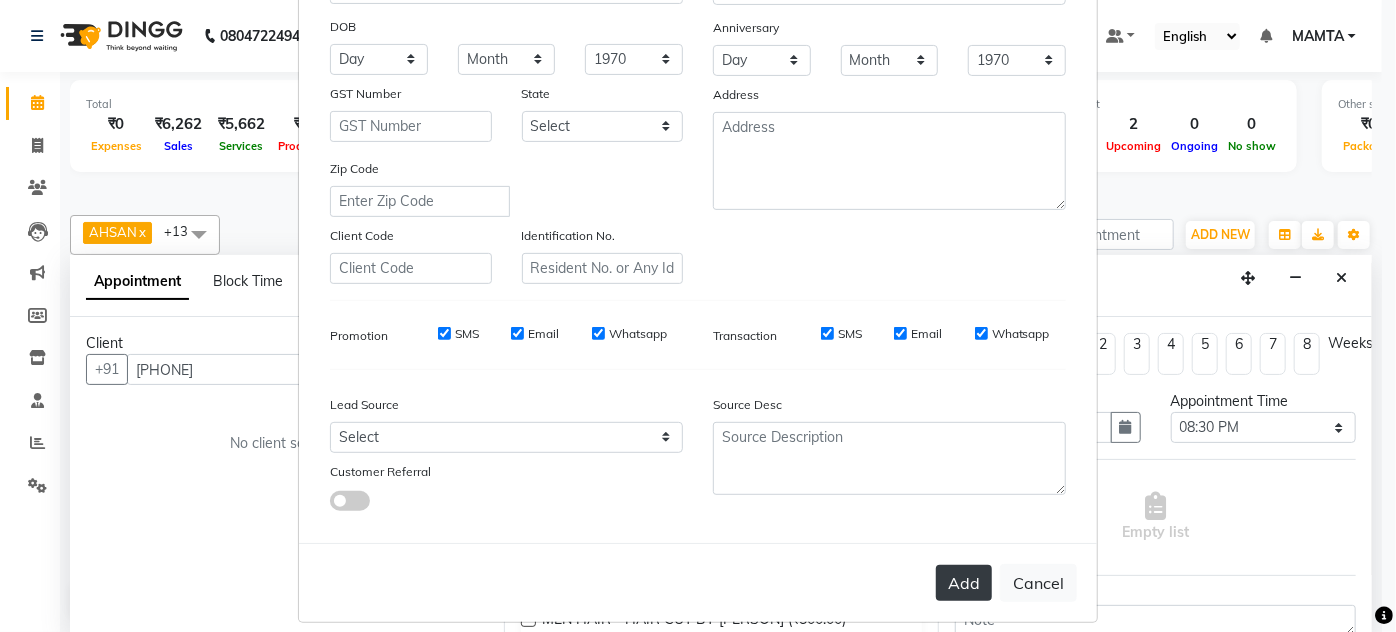 click on "Add" at bounding box center [964, 583] 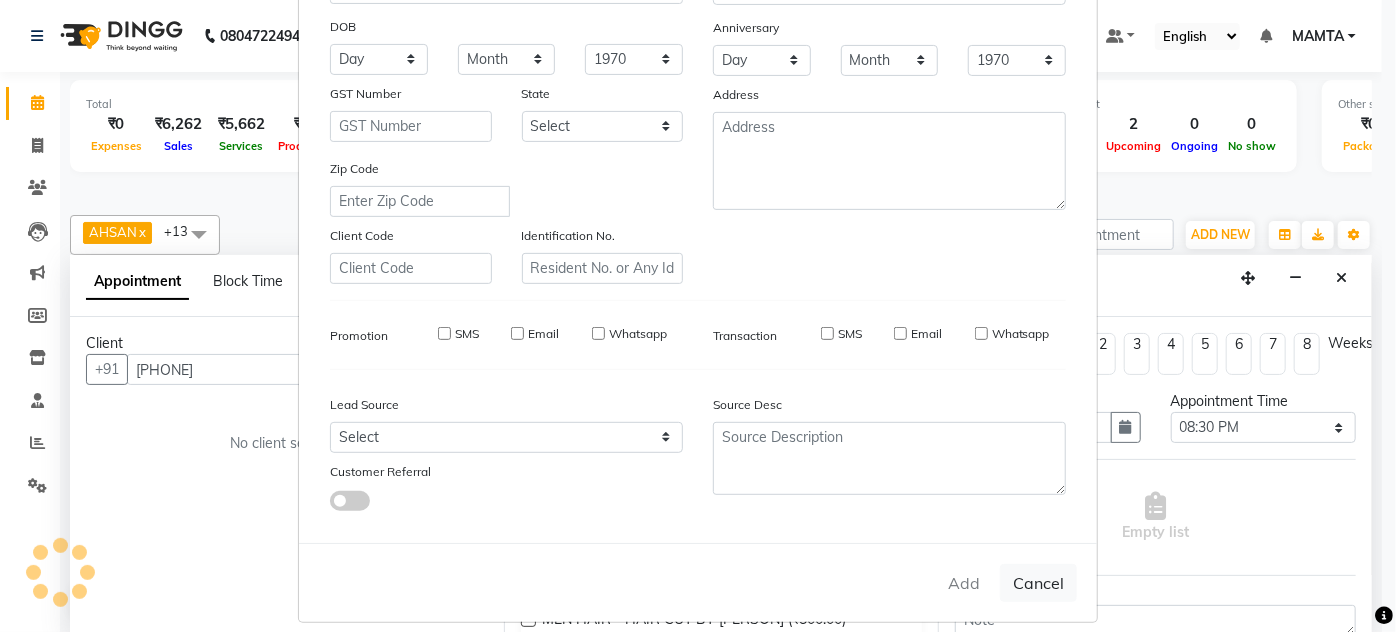 type on "98******33" 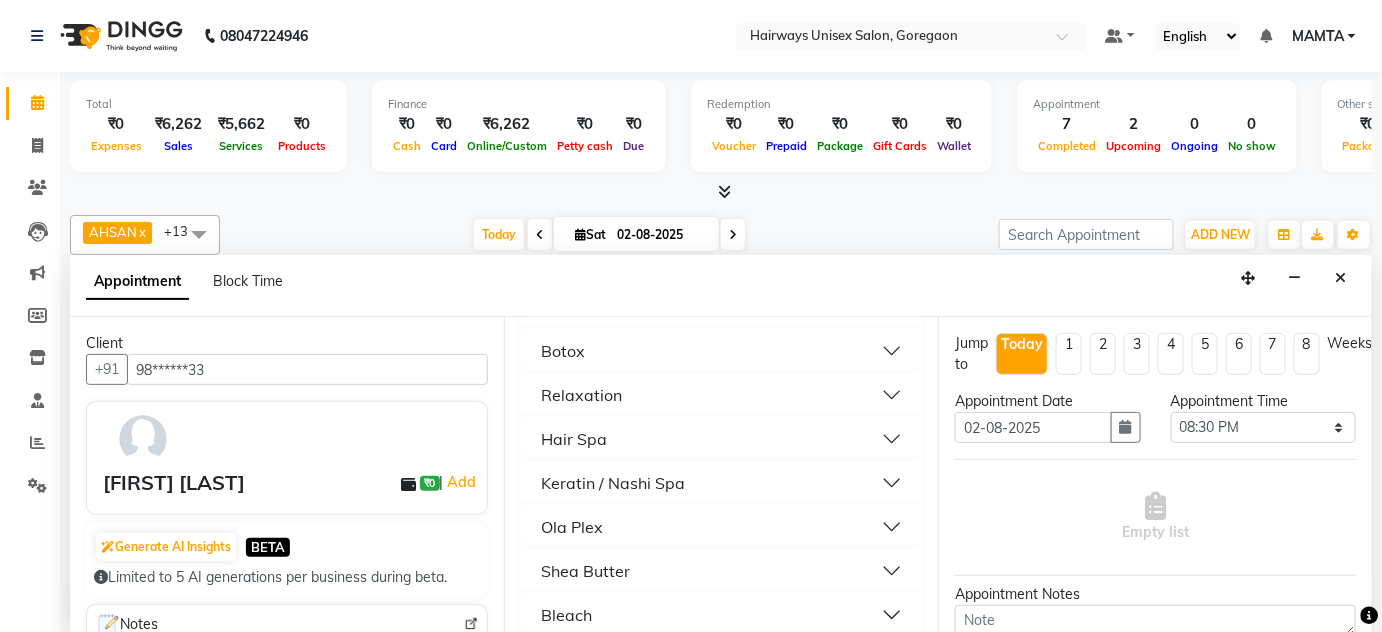 scroll, scrollTop: 1363, scrollLeft: 0, axis: vertical 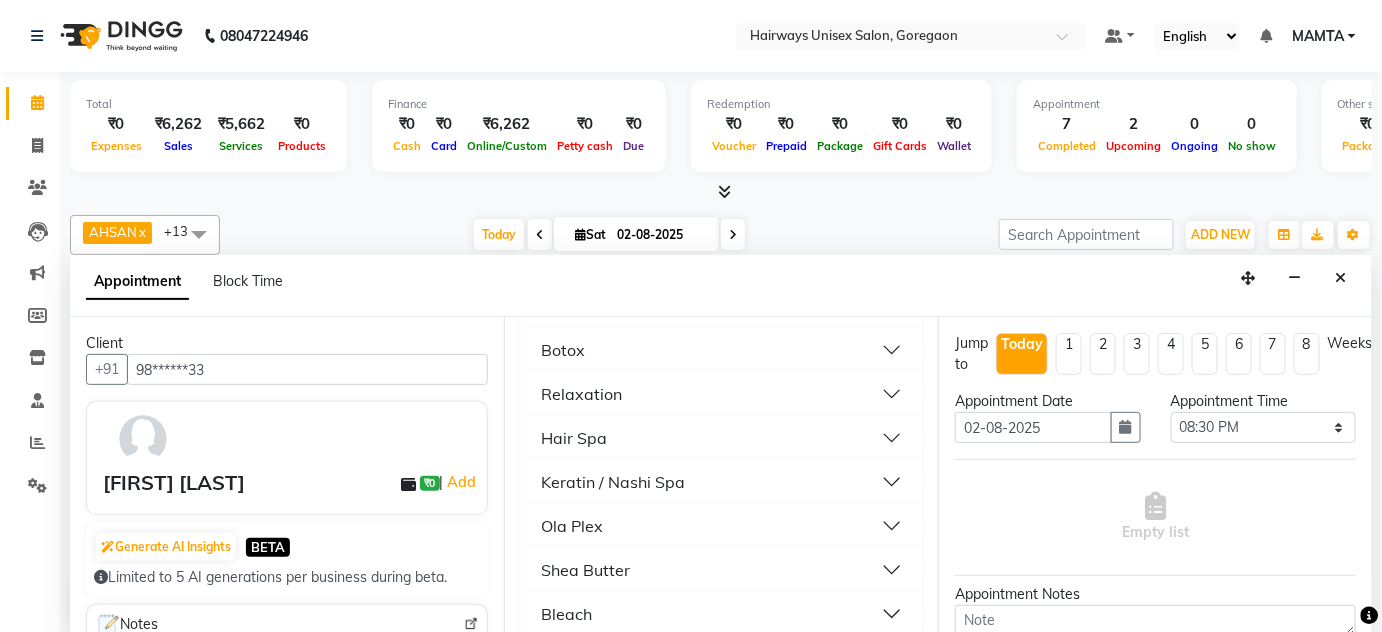 click on "Ola Plex" at bounding box center (721, 526) 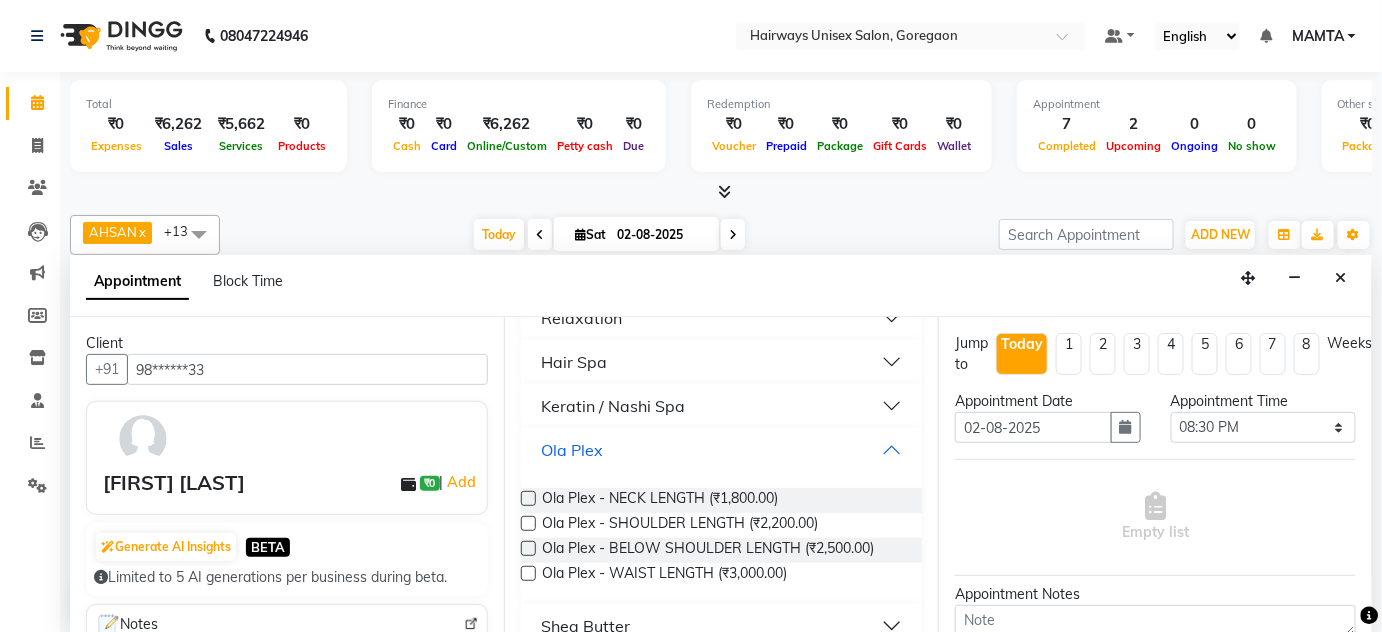 scroll, scrollTop: 1545, scrollLeft: 0, axis: vertical 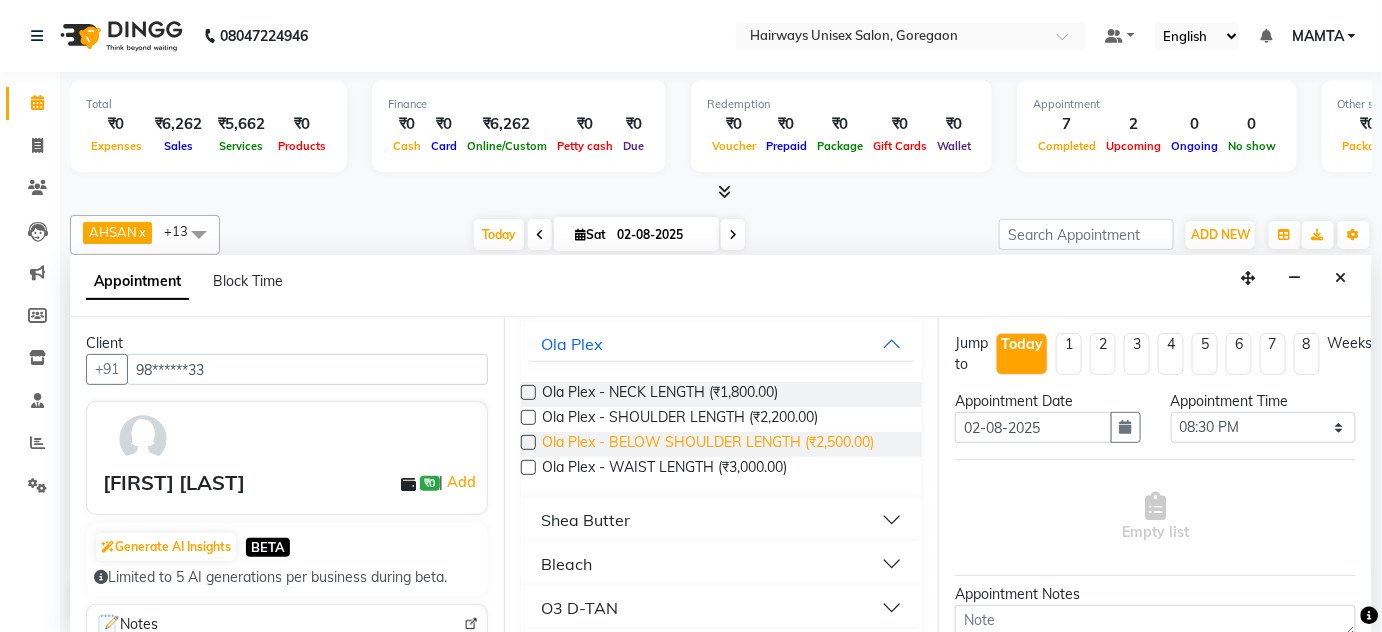 click on "Ola Plex - BELOW SHOULDER LENGTH (₹2,500.00)" at bounding box center [708, 444] 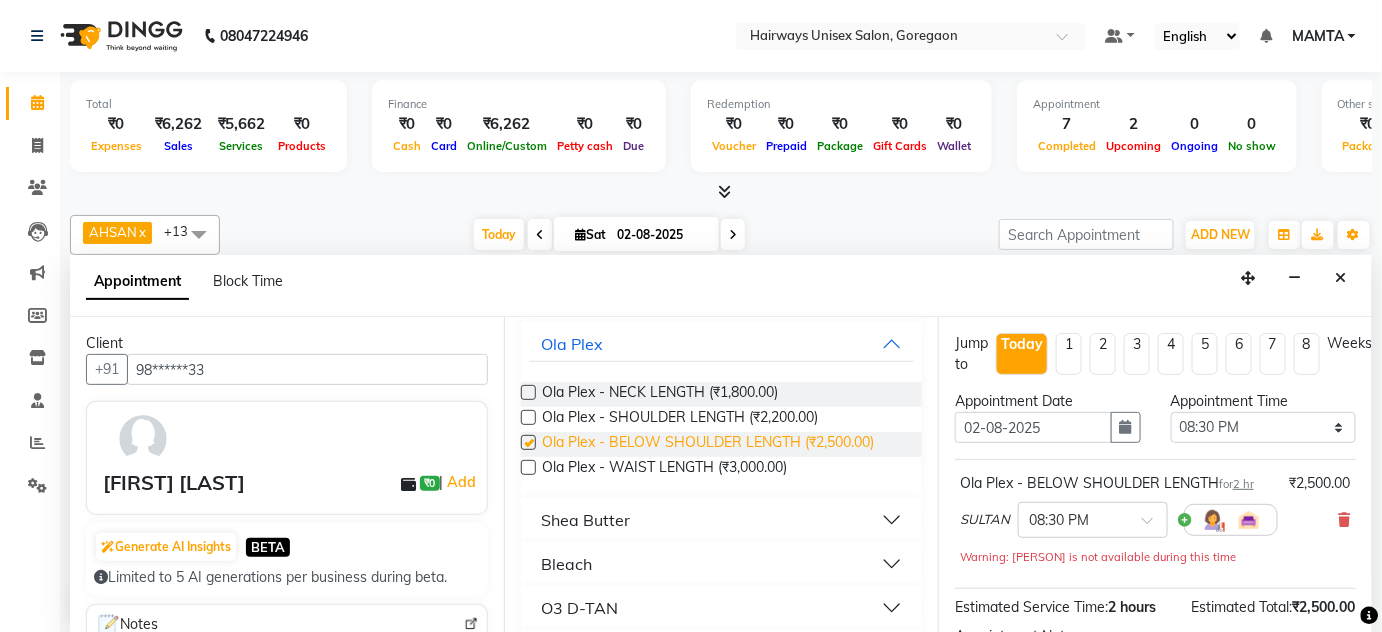 checkbox on "false" 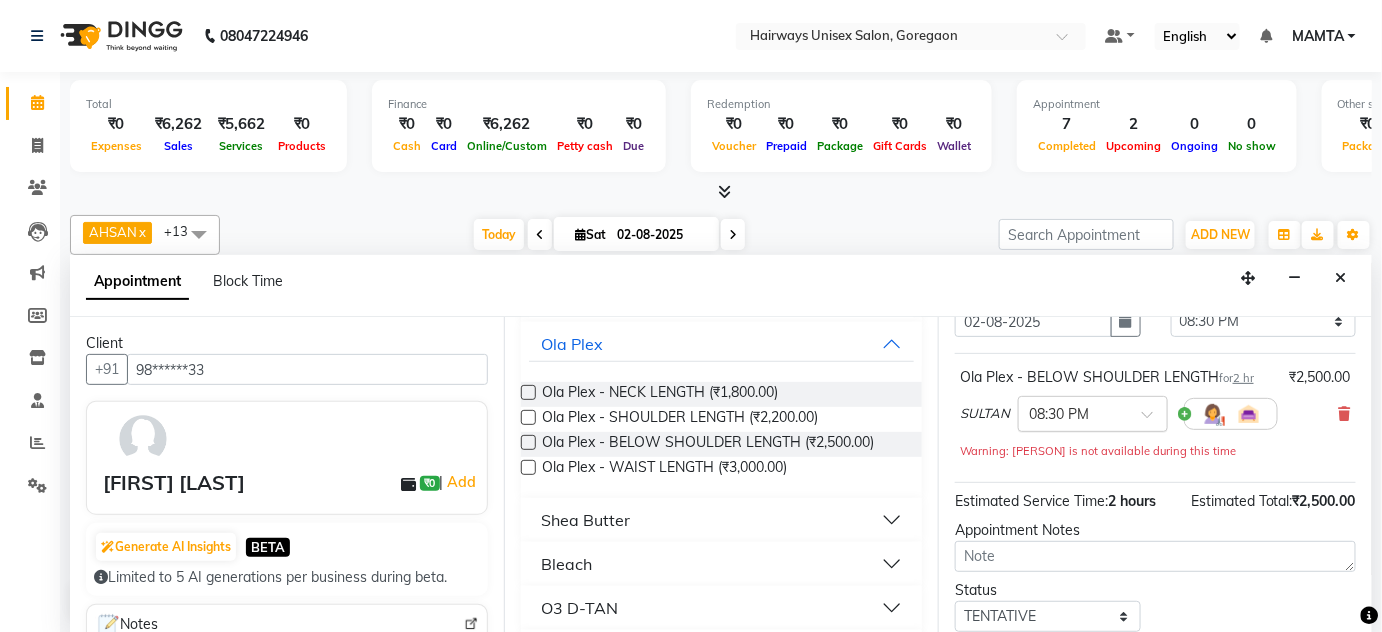 scroll, scrollTop: 228, scrollLeft: 0, axis: vertical 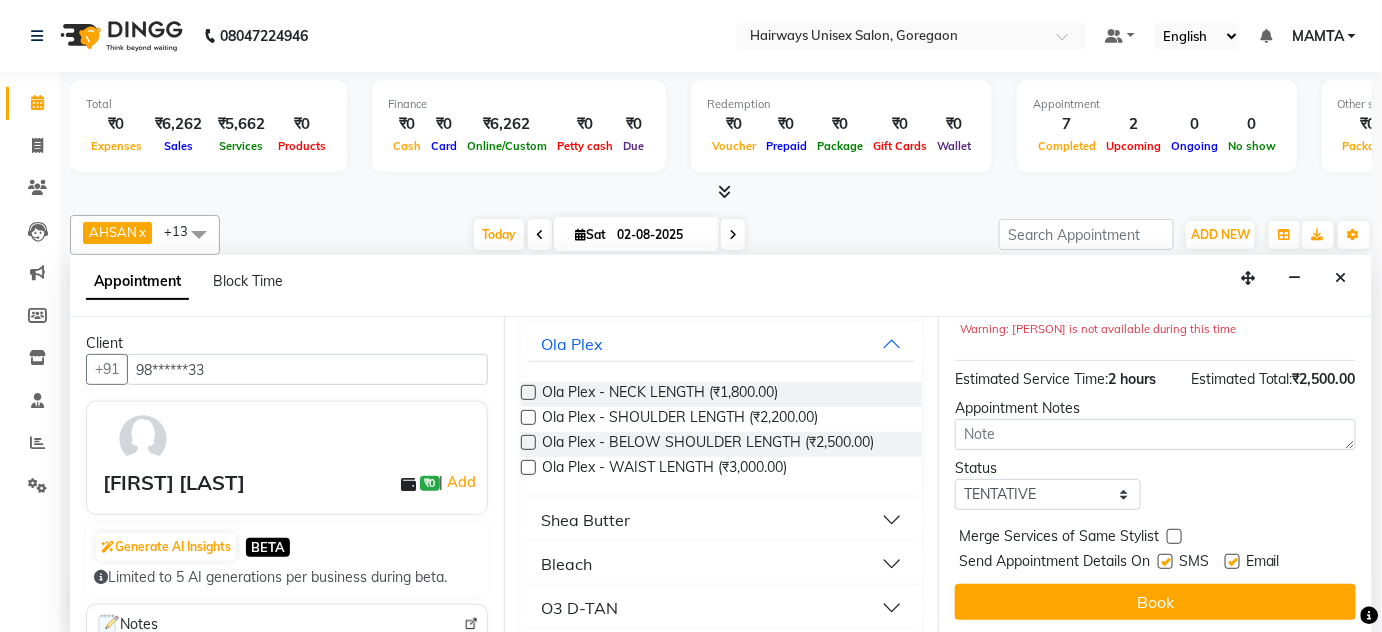 click at bounding box center [1165, 561] 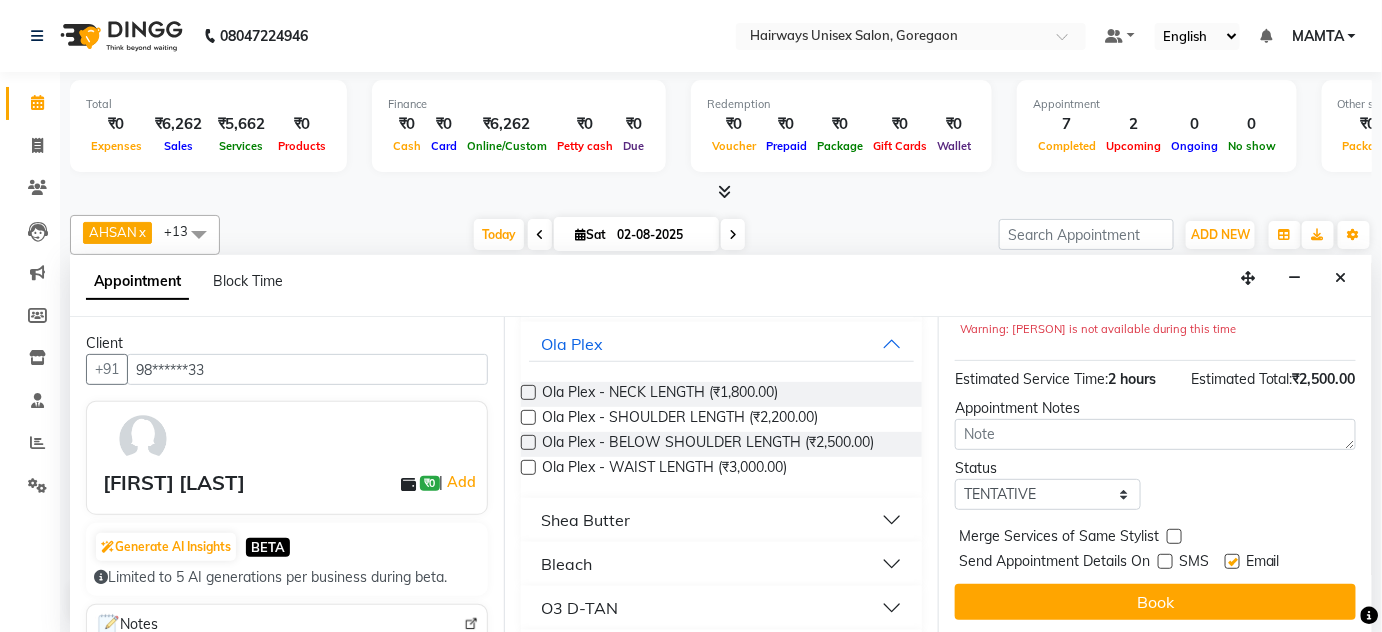click at bounding box center (1232, 561) 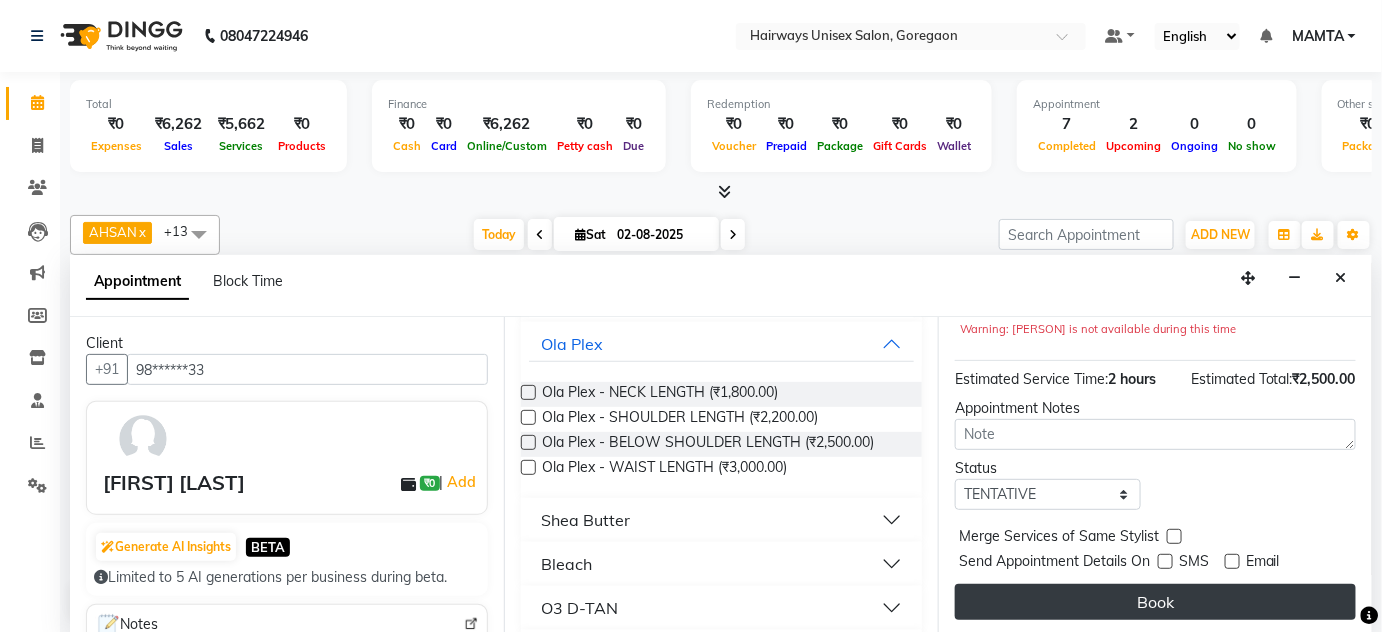 click on "Book" at bounding box center [1155, 602] 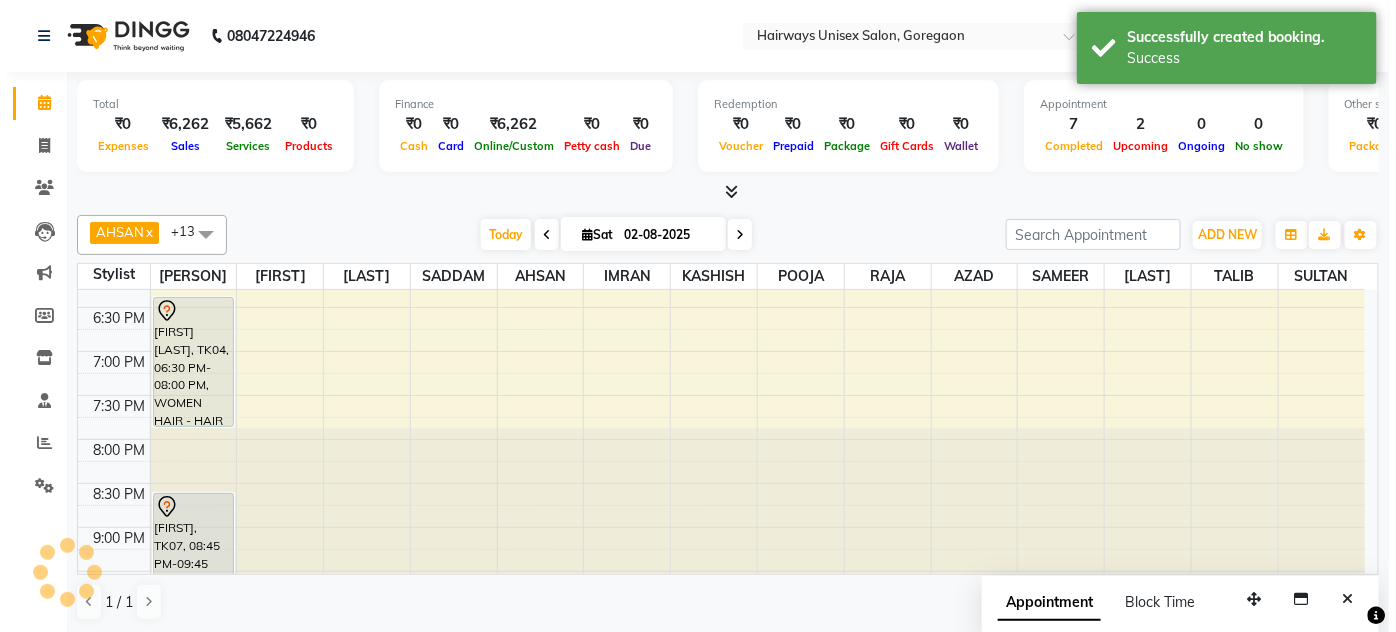scroll, scrollTop: 0, scrollLeft: 0, axis: both 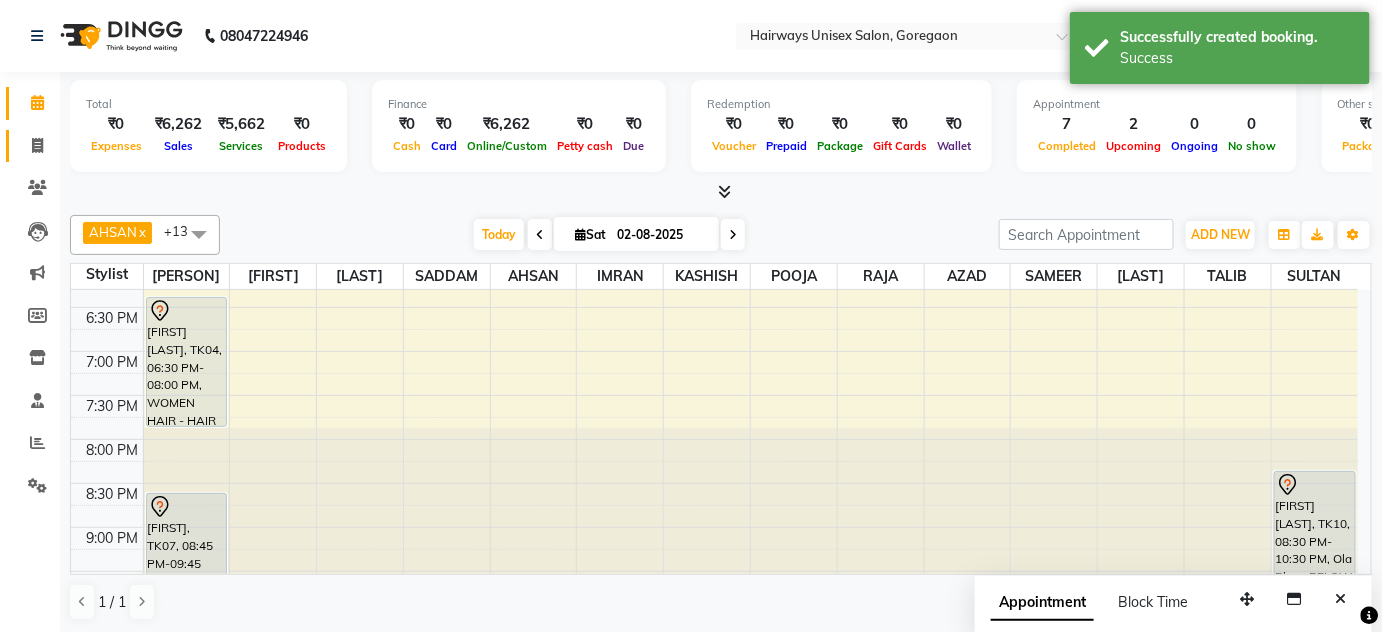 click on "Invoice" 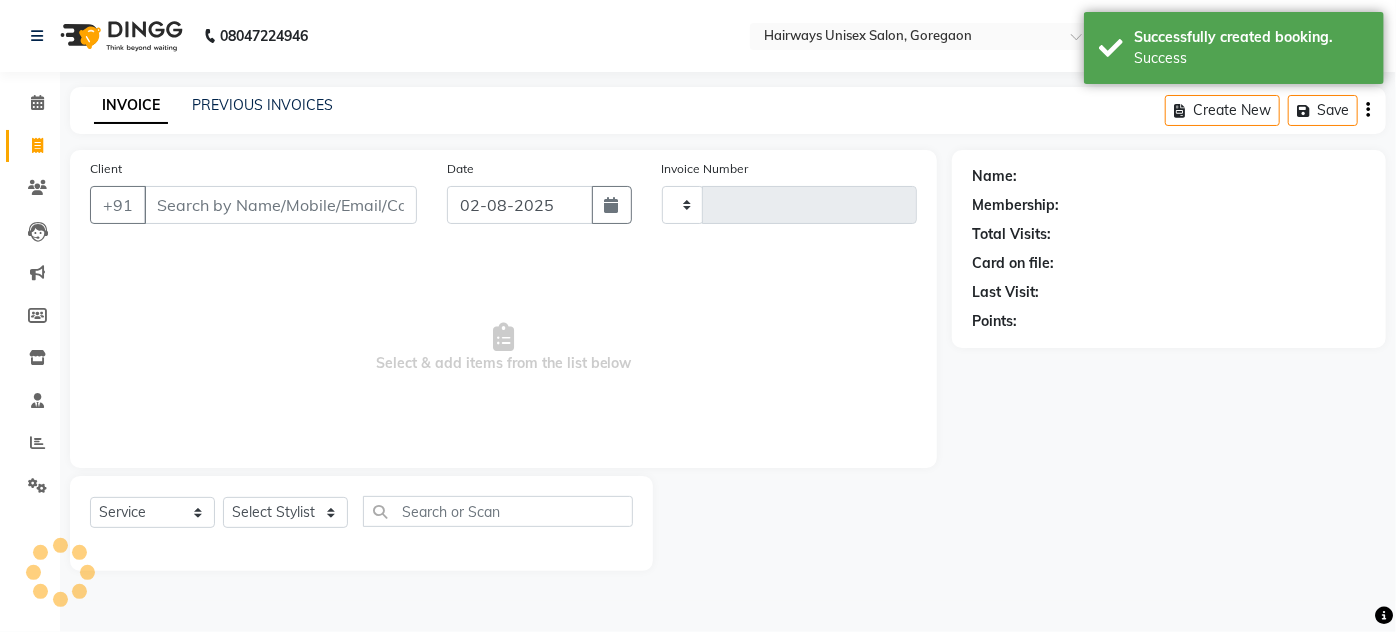 type on "1411" 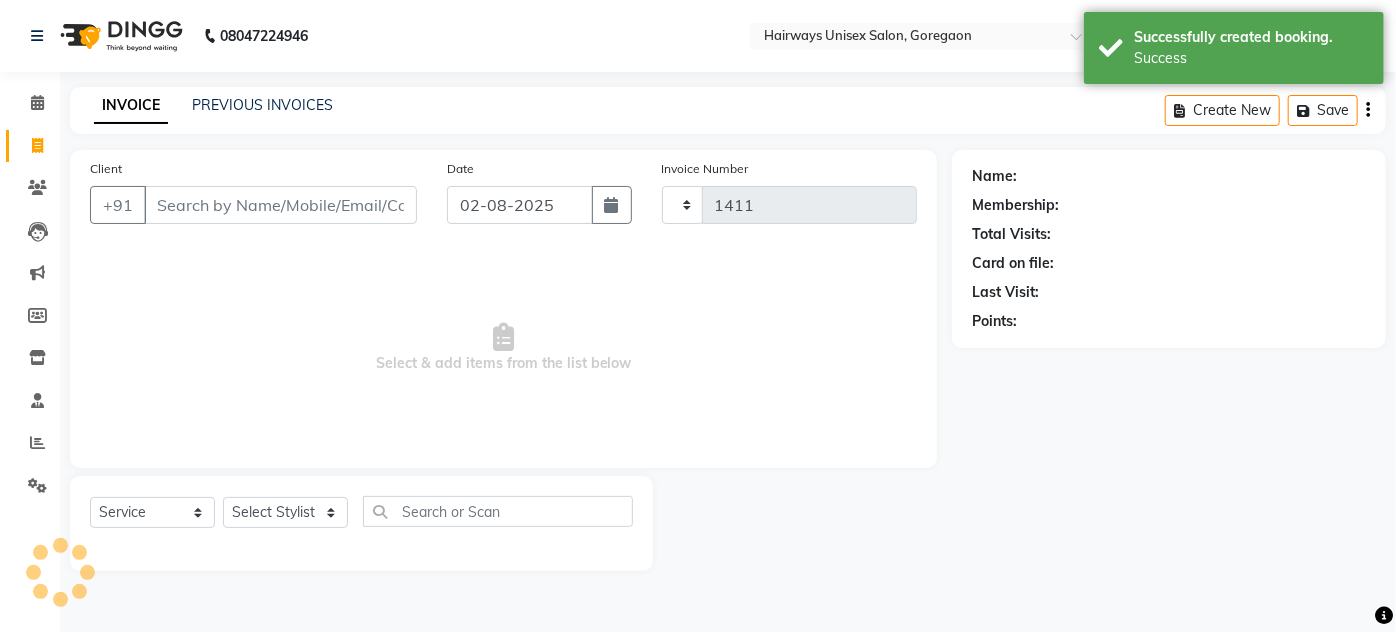 select on "8320" 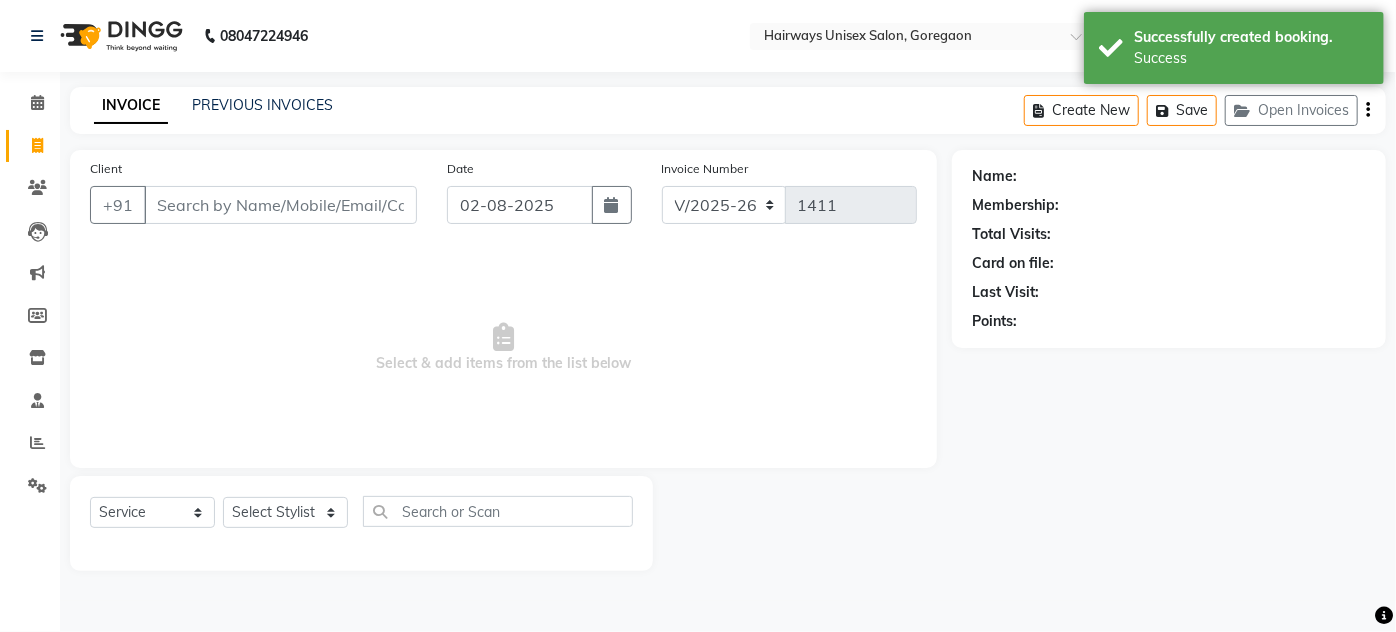 click on "Client" at bounding box center (280, 205) 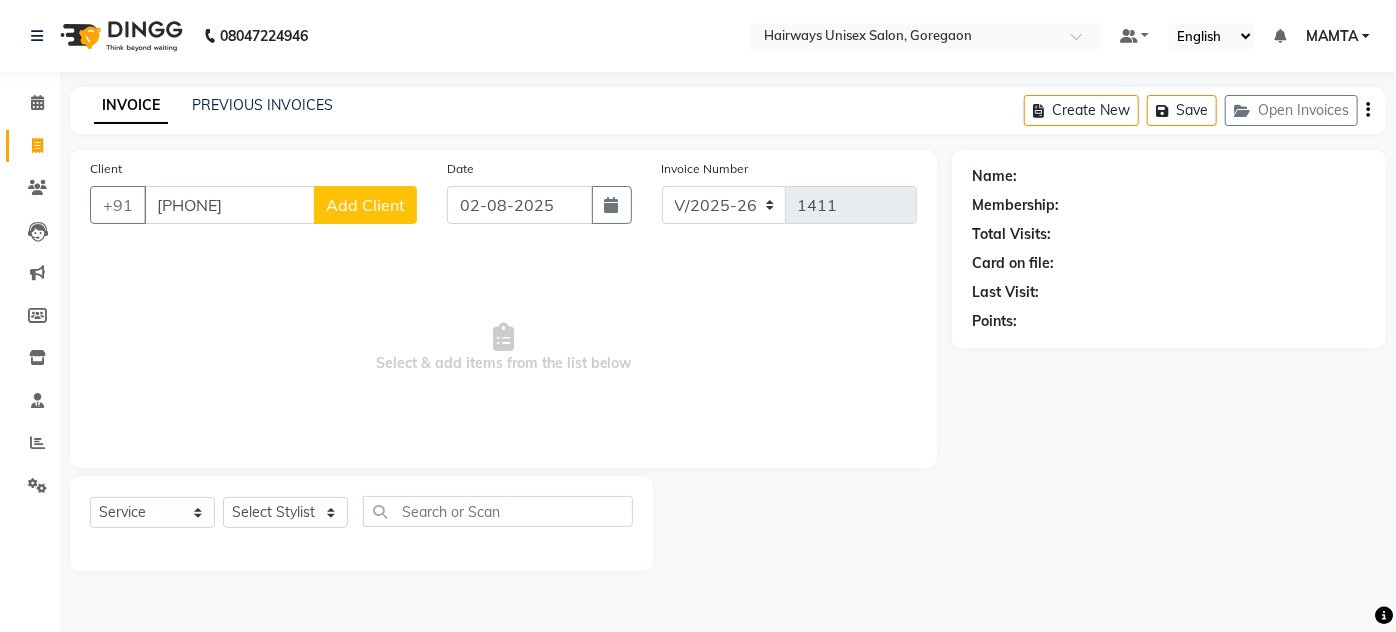 type on "[PHONE]" 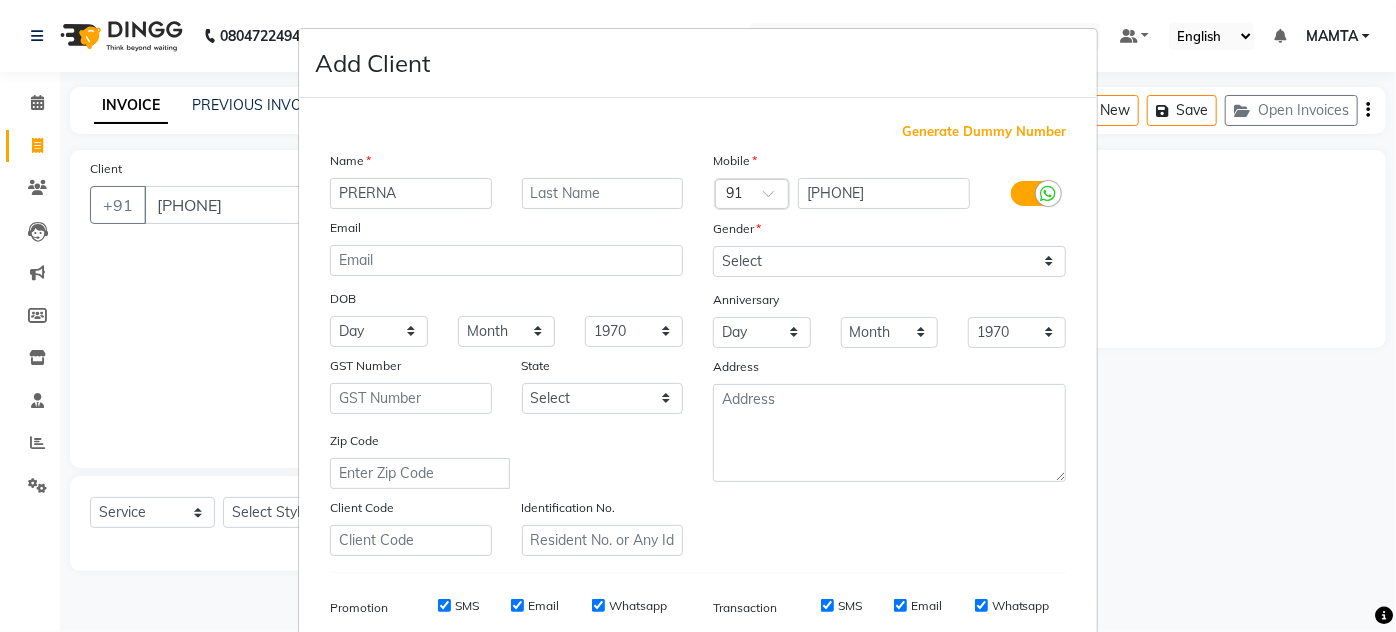 type on "PRERNA" 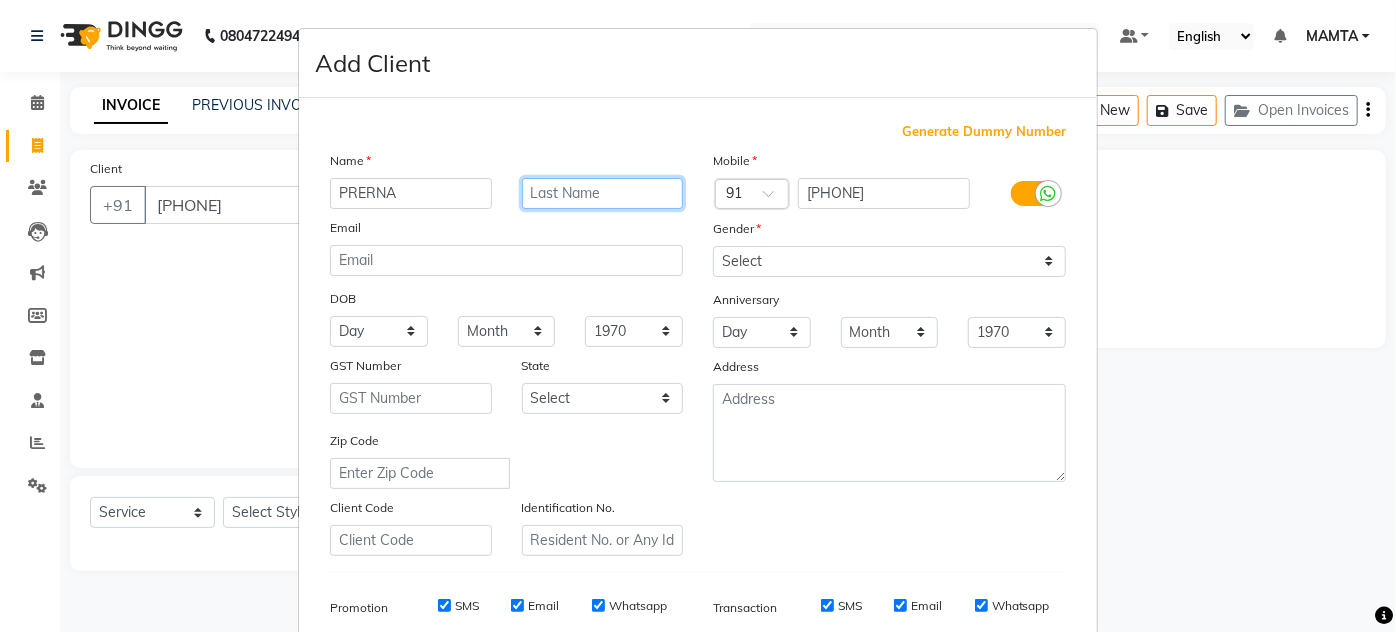 click at bounding box center [603, 193] 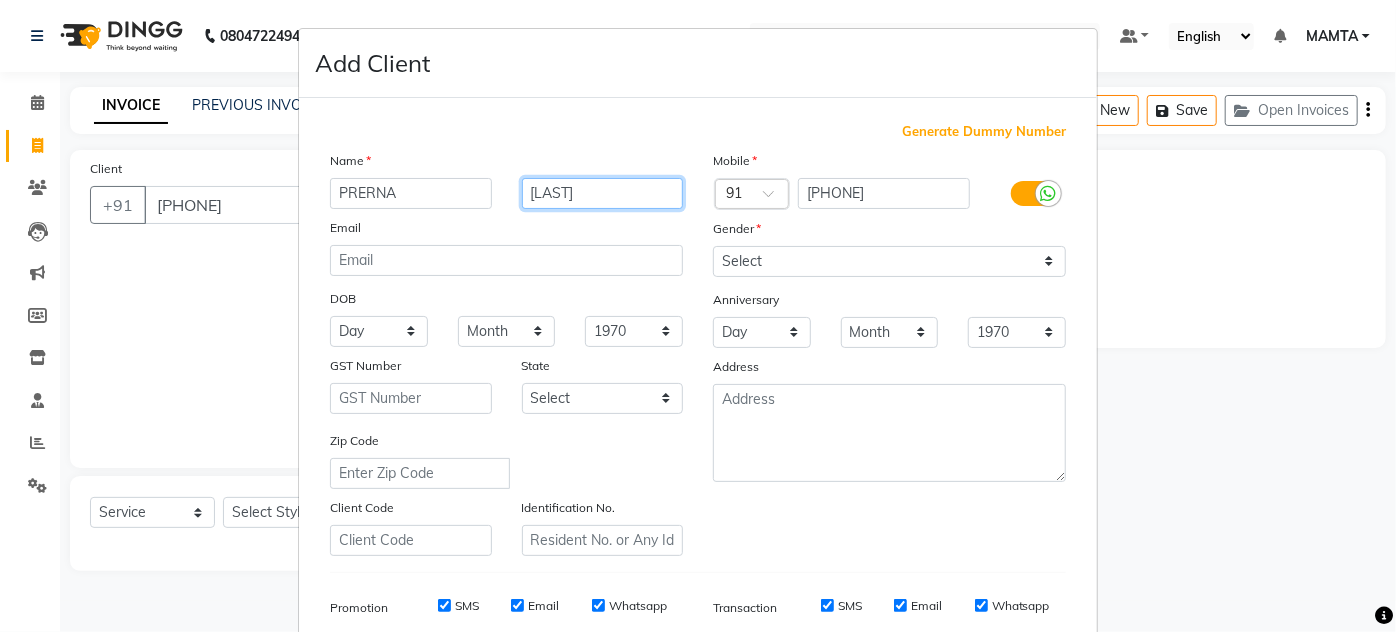 type on "[LAST]" 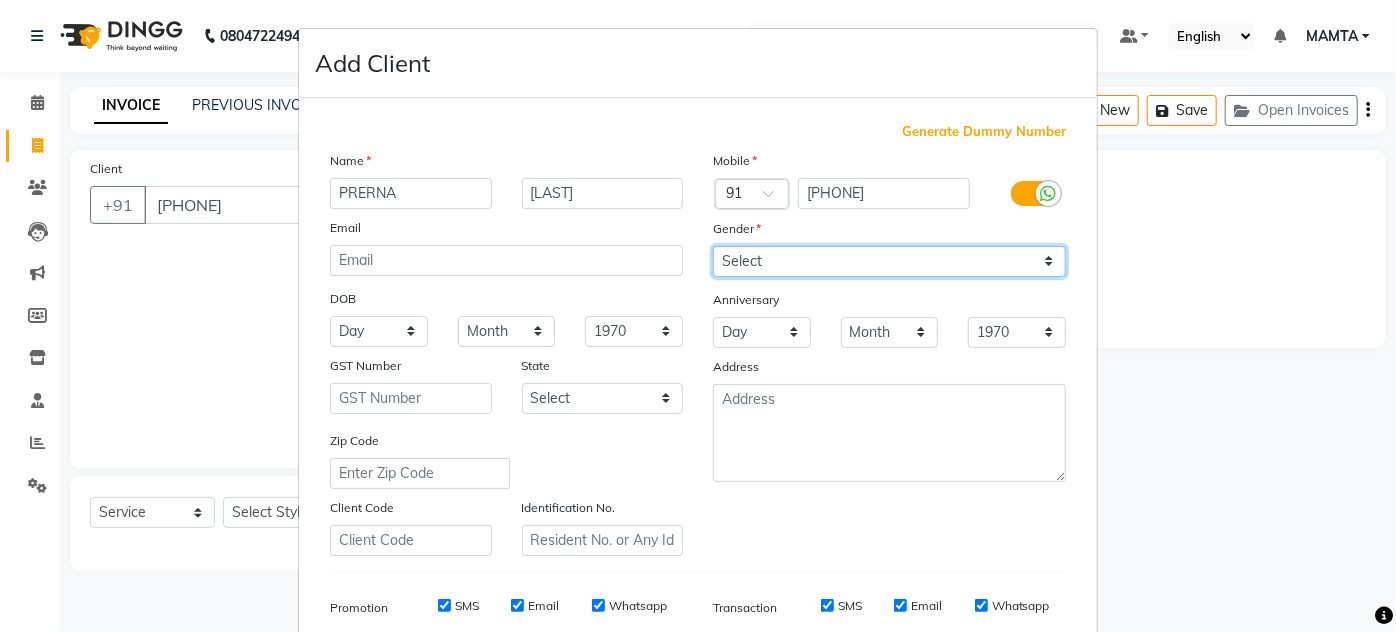 click on "Select Male Female Other Prefer Not To Say" at bounding box center (889, 261) 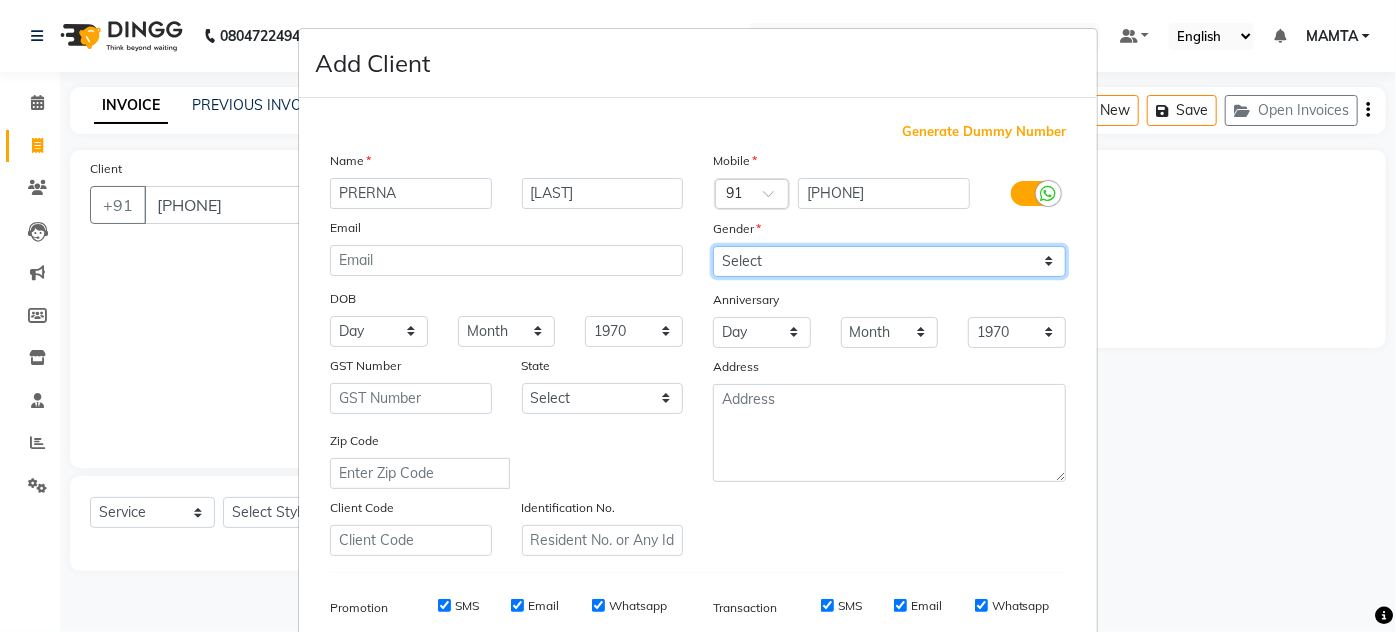 select on "female" 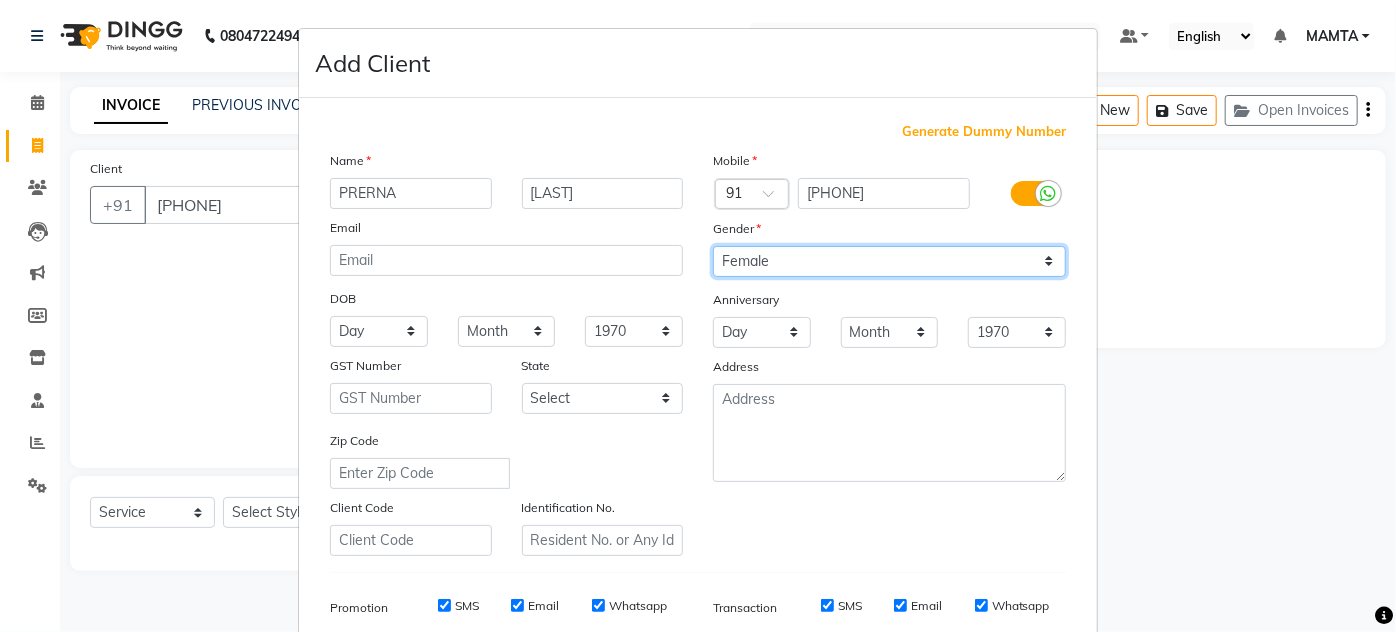 click on "Select Male Female Other Prefer Not To Say" at bounding box center [889, 261] 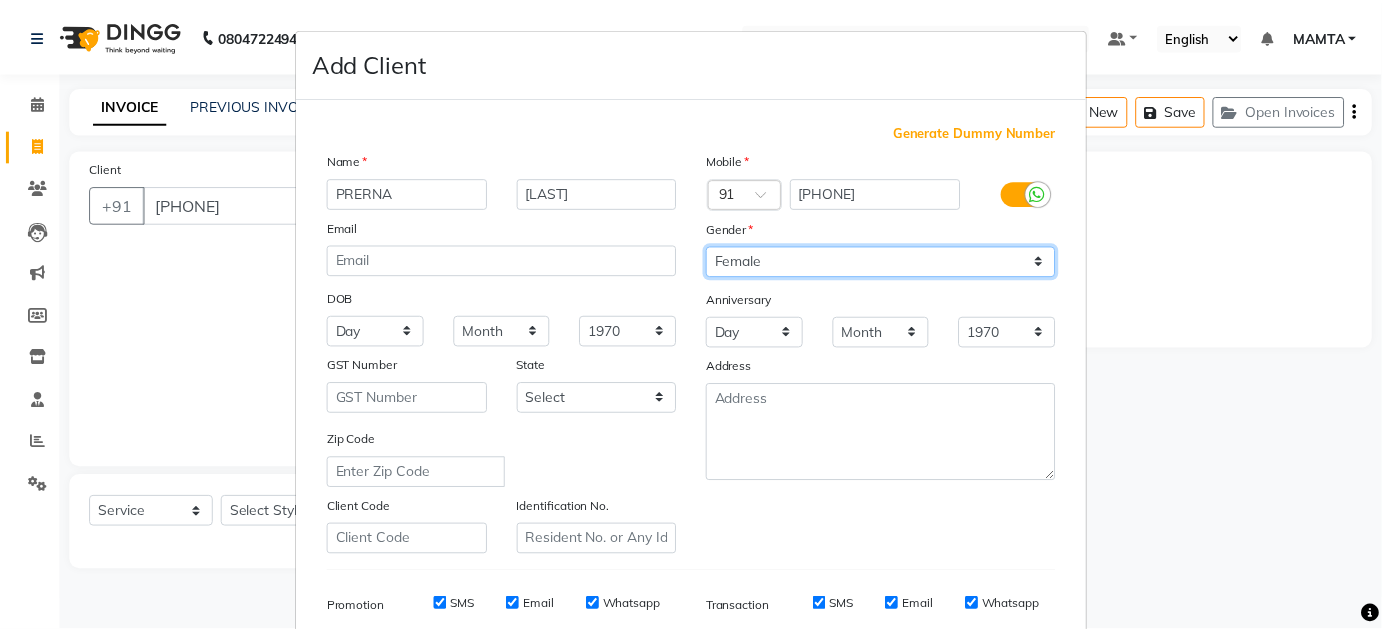 scroll, scrollTop: 290, scrollLeft: 0, axis: vertical 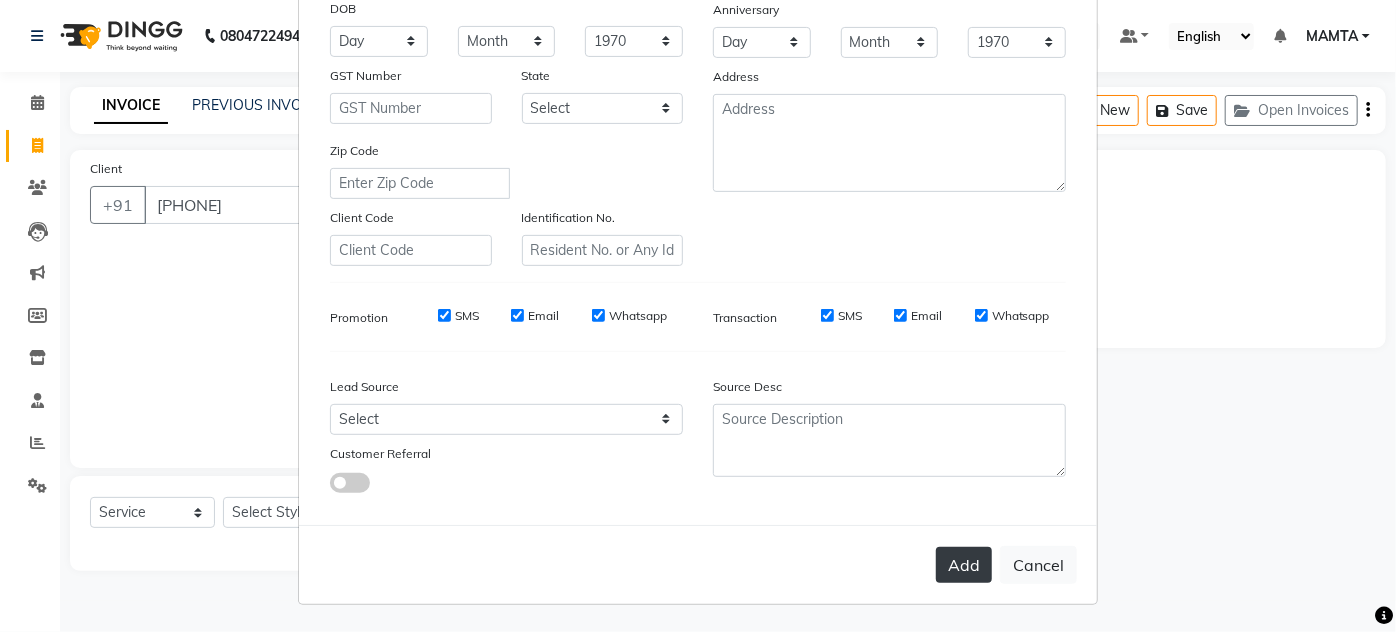 click on "Add" at bounding box center (964, 565) 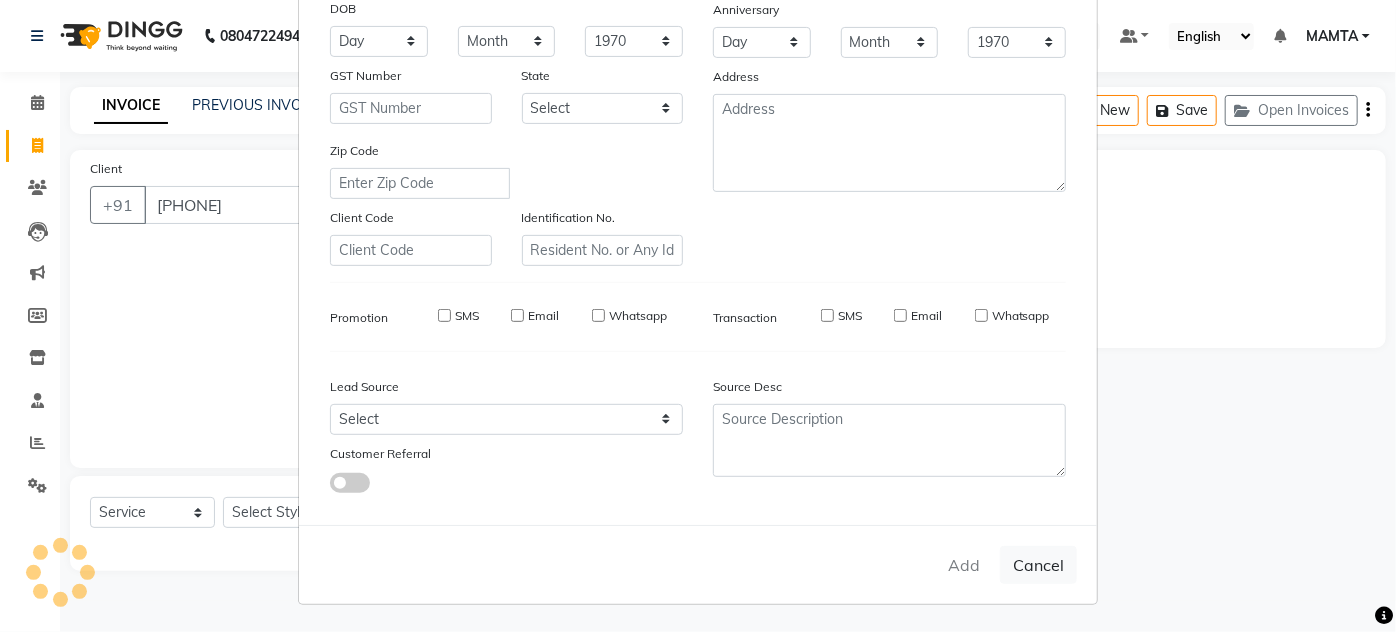 type on "99******68" 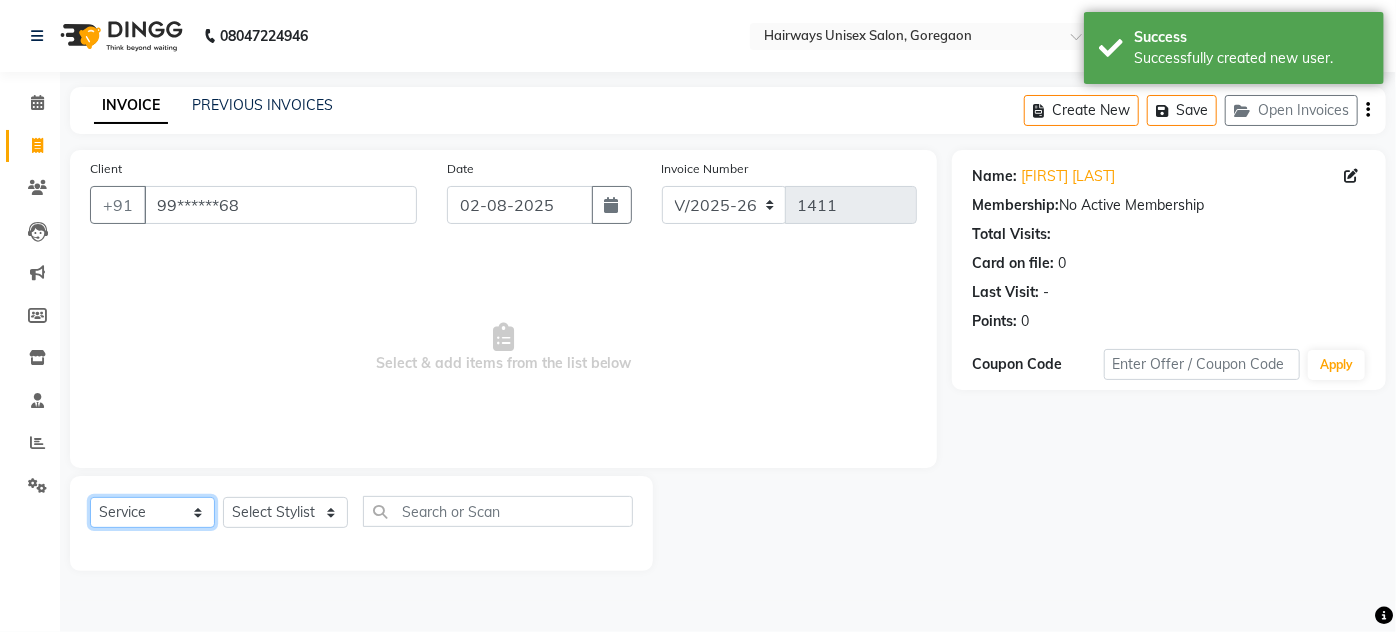 click on "Select  Service  Product  Membership  Package Voucher Prepaid Gift Card" 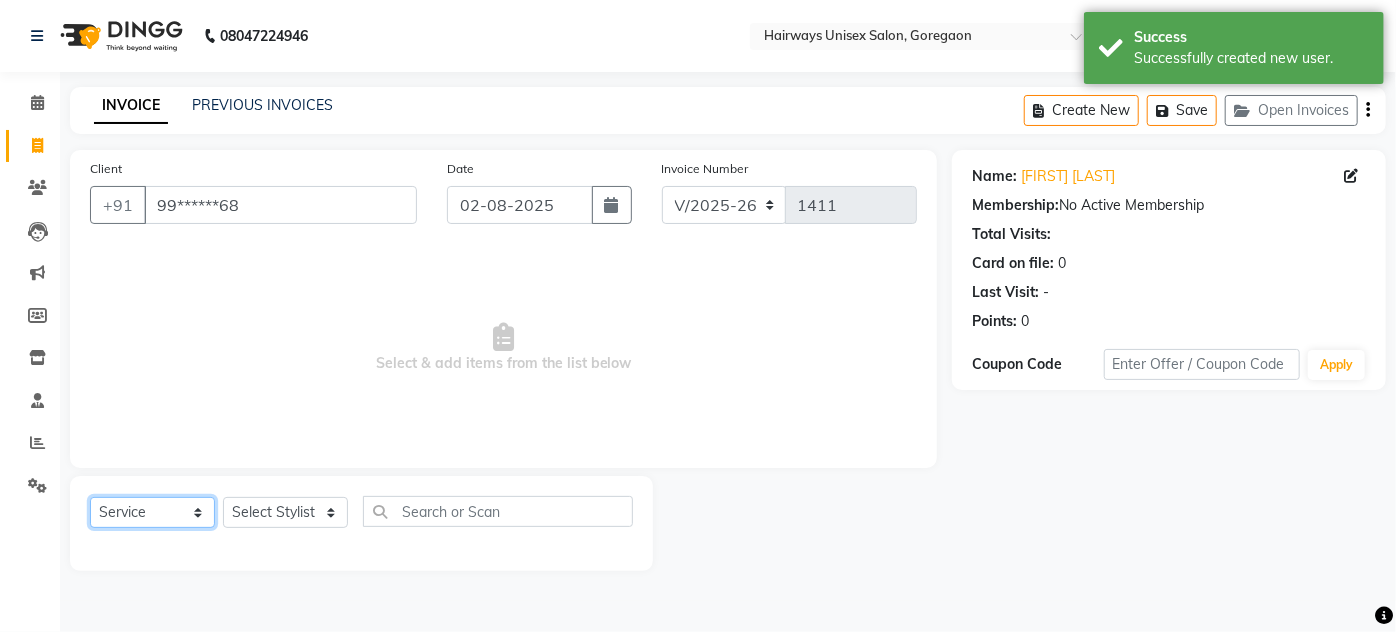 select on "membership" 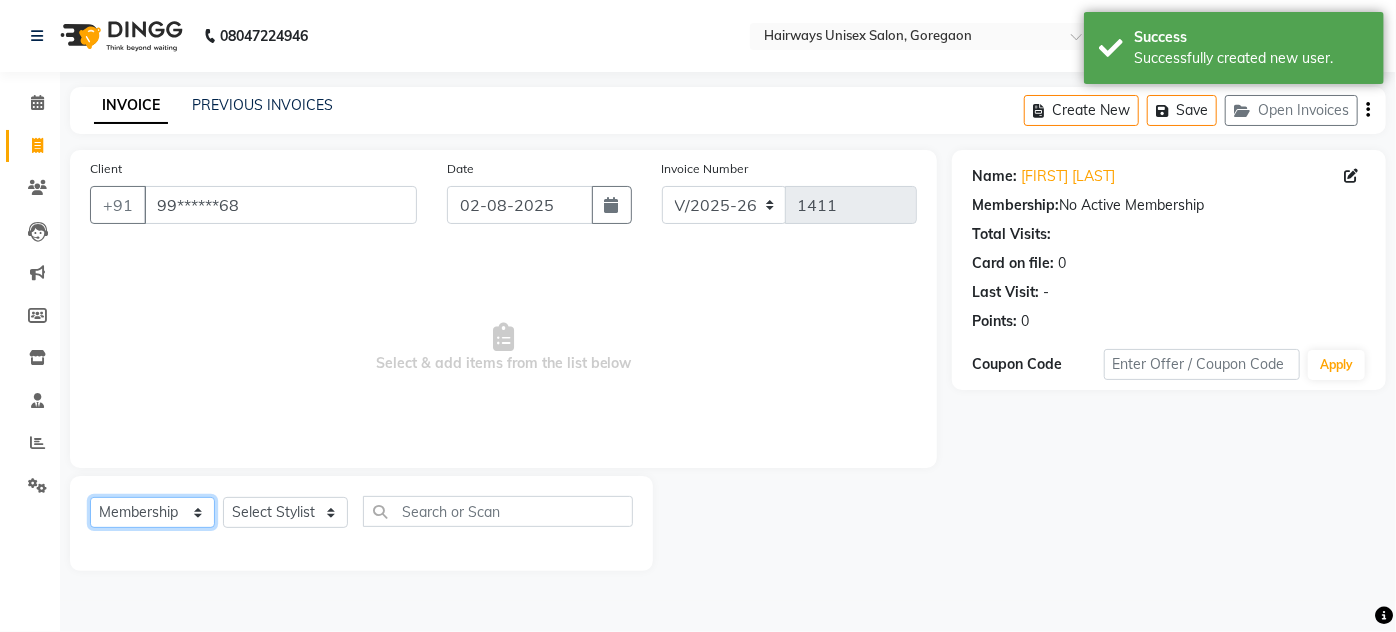 click on "Select  Service  Product  Membership  Package Voucher Prepaid Gift Card" 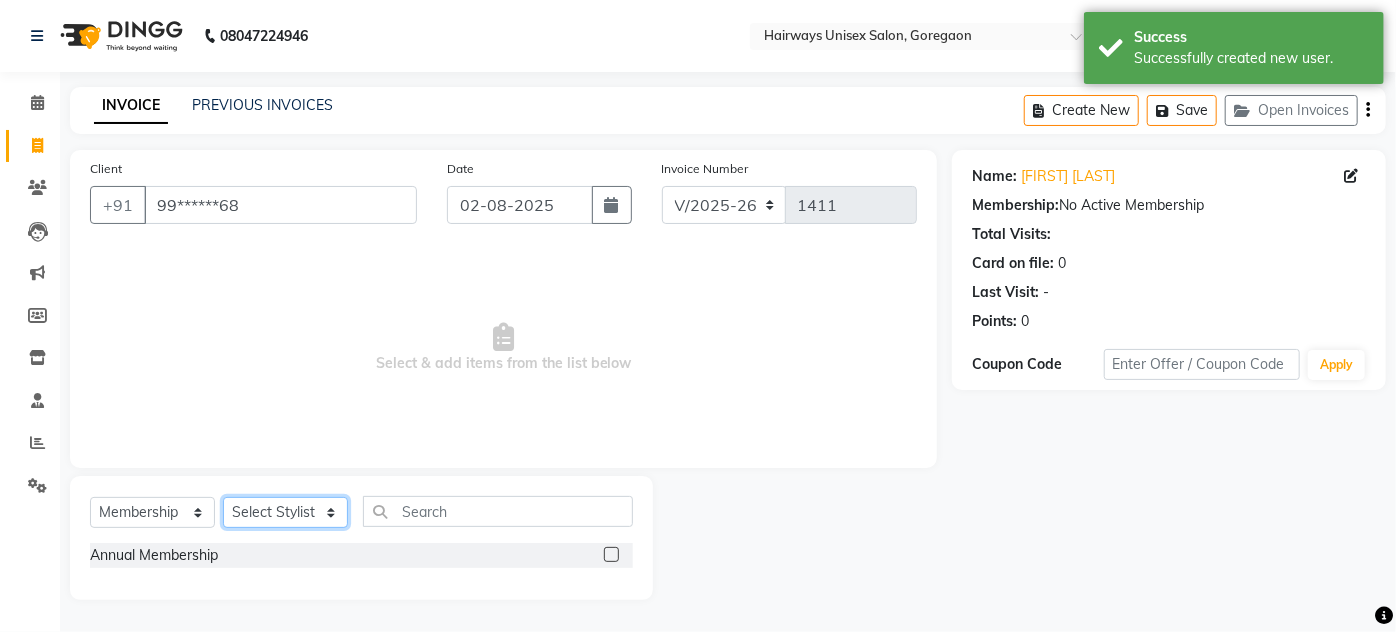 click on "Select Stylist AHSAN AZAD IMRAN [PERSON] KASHISH MAMTA POOJA PUMMY RAJA SADDAM SAMEER SULTAN TALIB ZAFAR ZAHID" 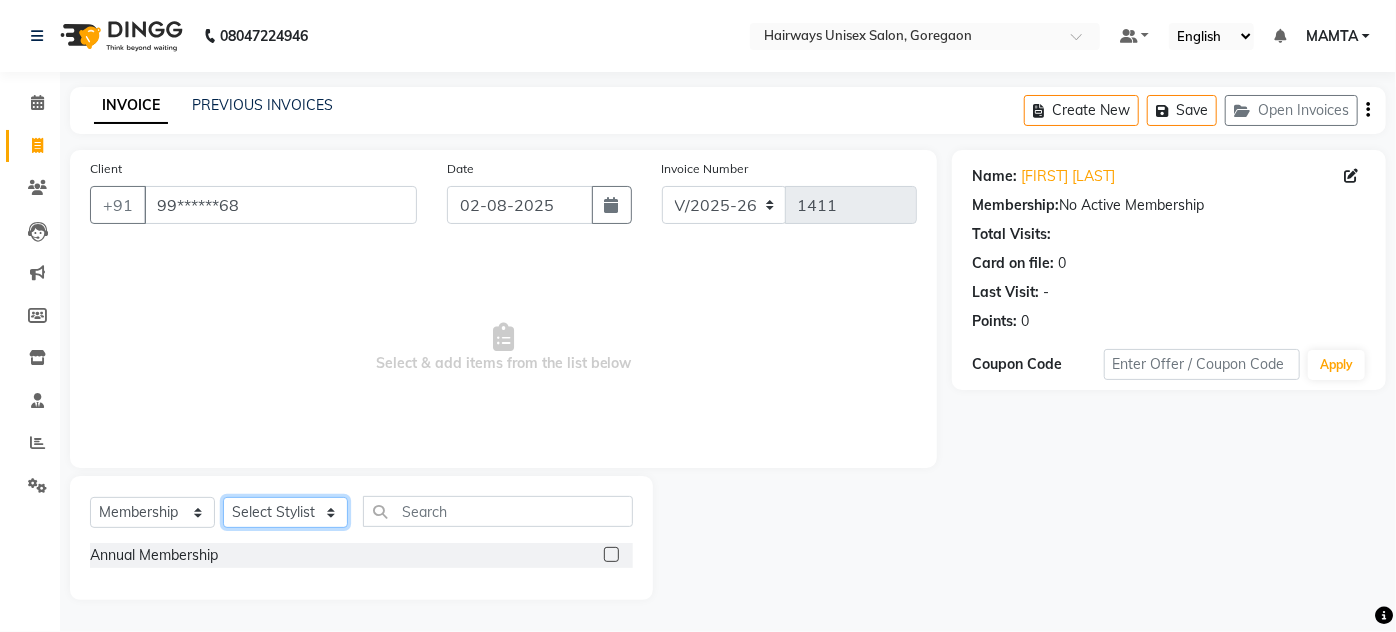 select on "[NUMBER]" 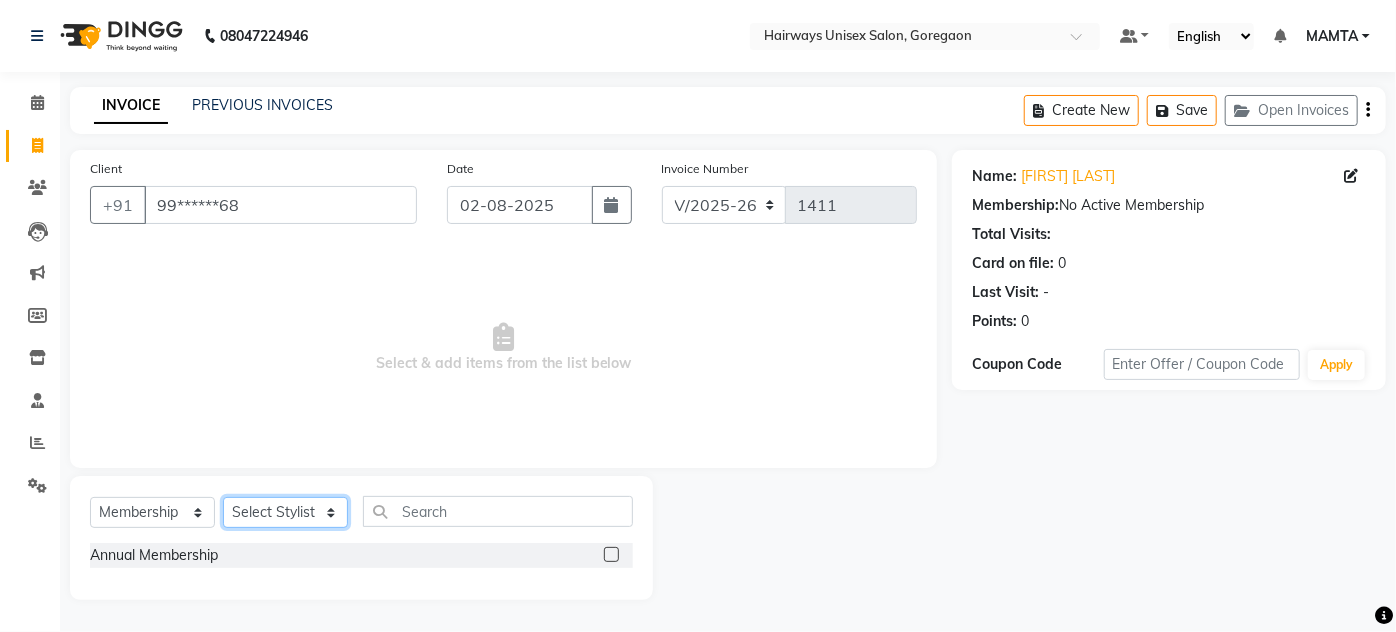 click on "Select Stylist AHSAN AZAD IMRAN [PERSON] KASHISH MAMTA POOJA PUMMY RAJA SADDAM SAMEER SULTAN TALIB ZAFAR ZAHID" 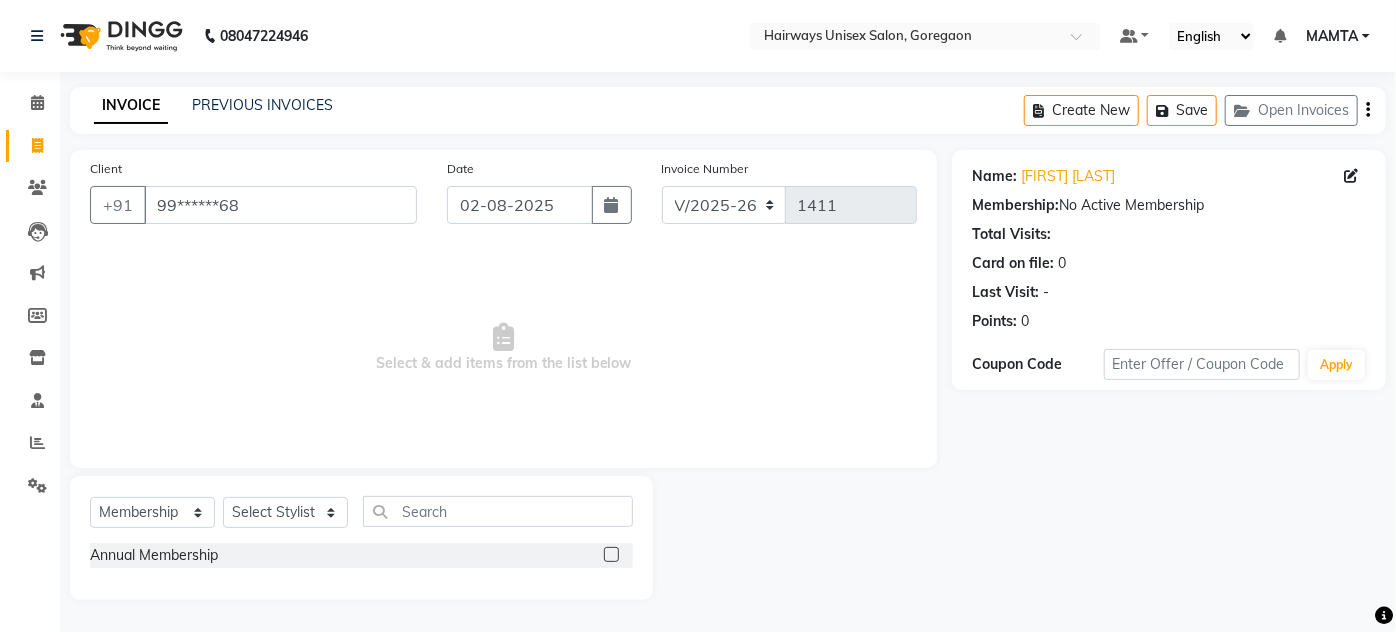 click 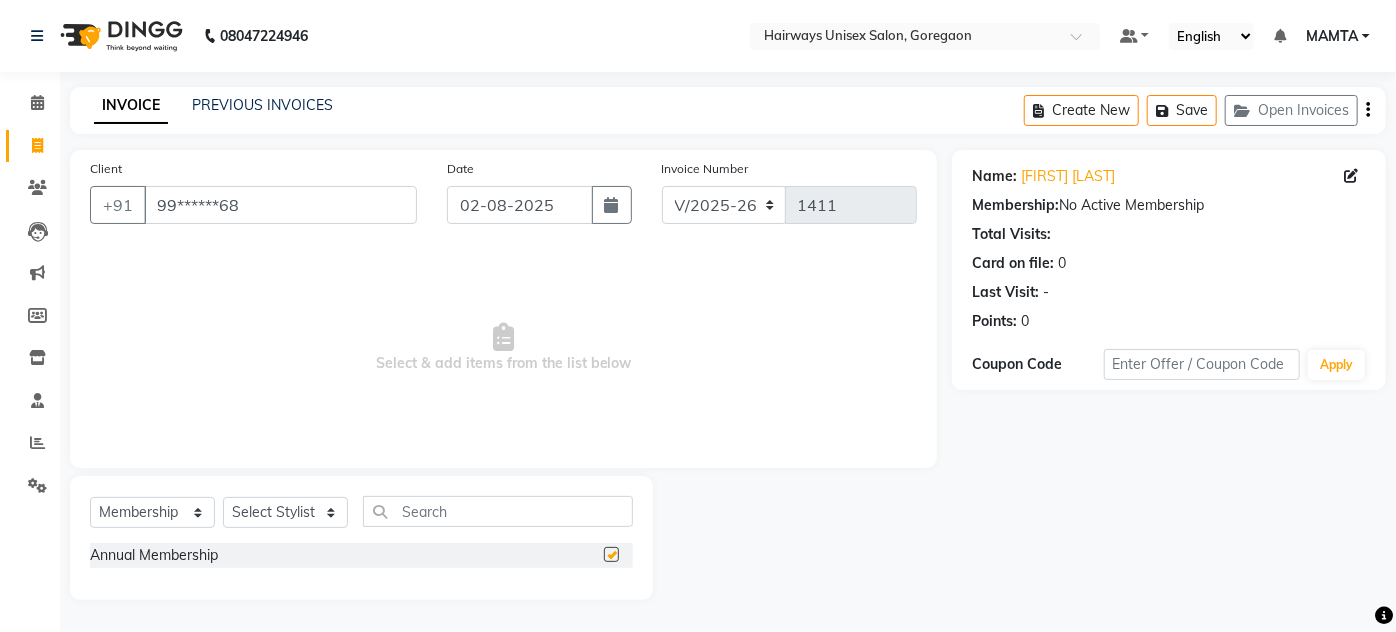 select on "select" 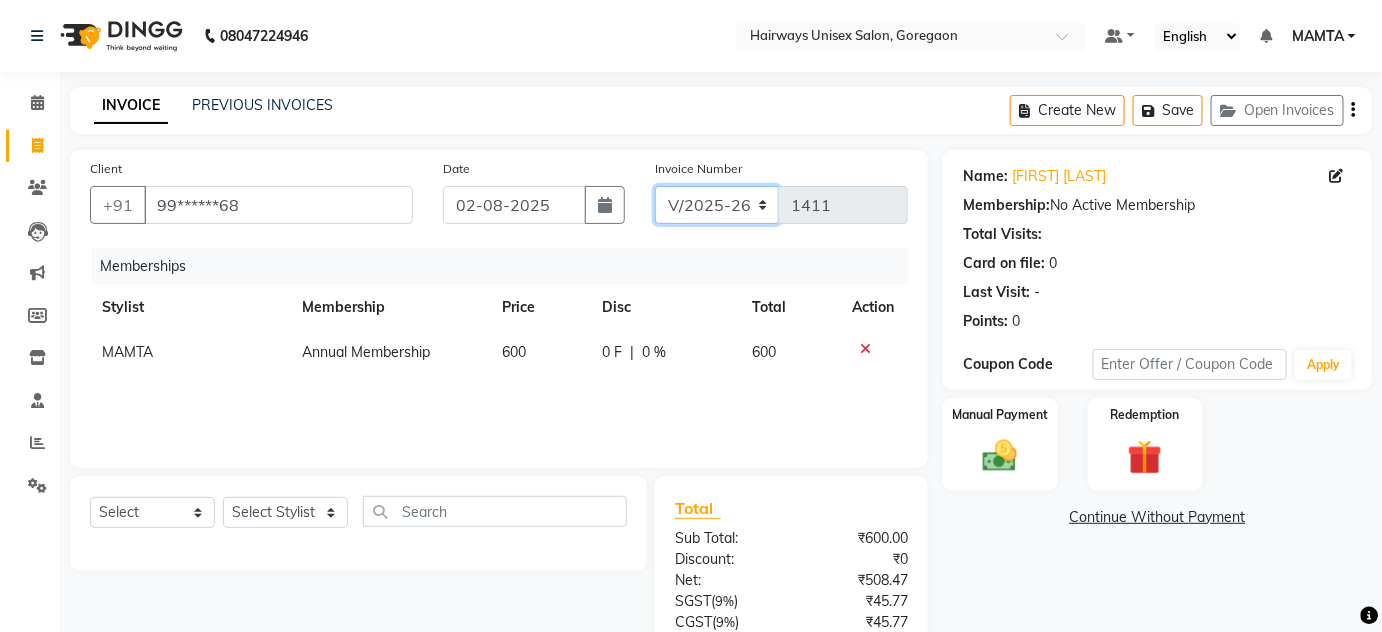 click on "INV/25-26 V/2025-26" 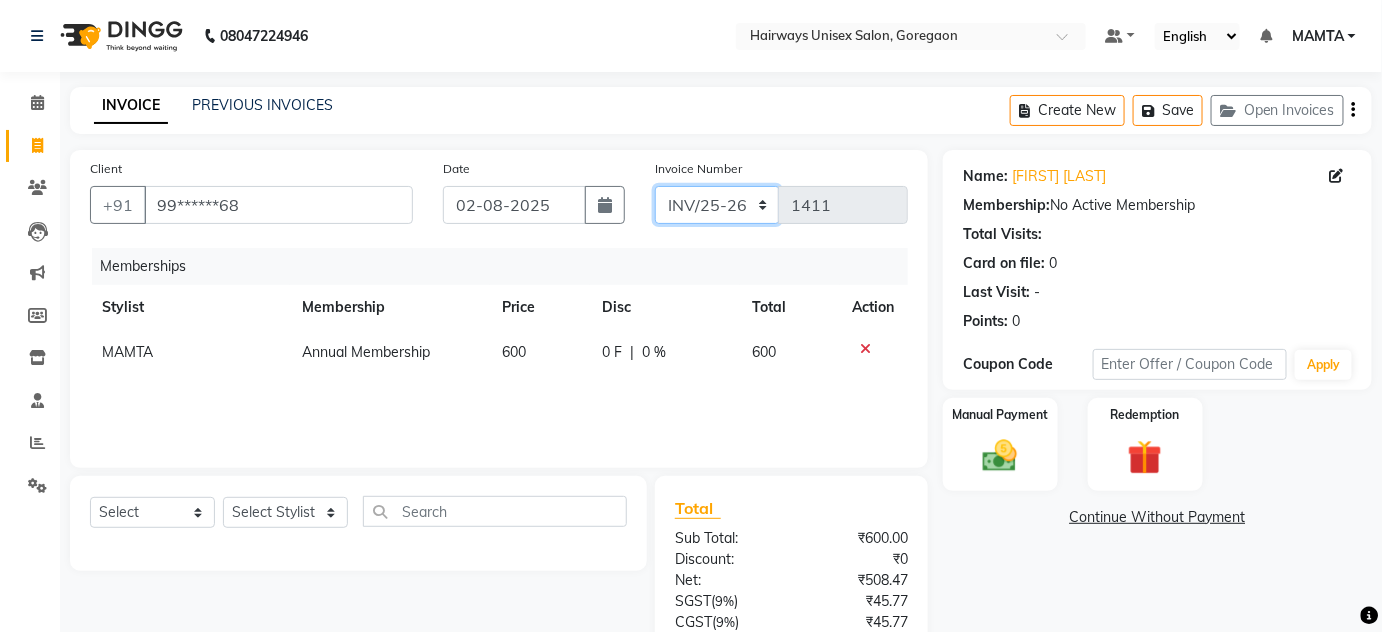 click on "INV/25-26 V/2025-26" 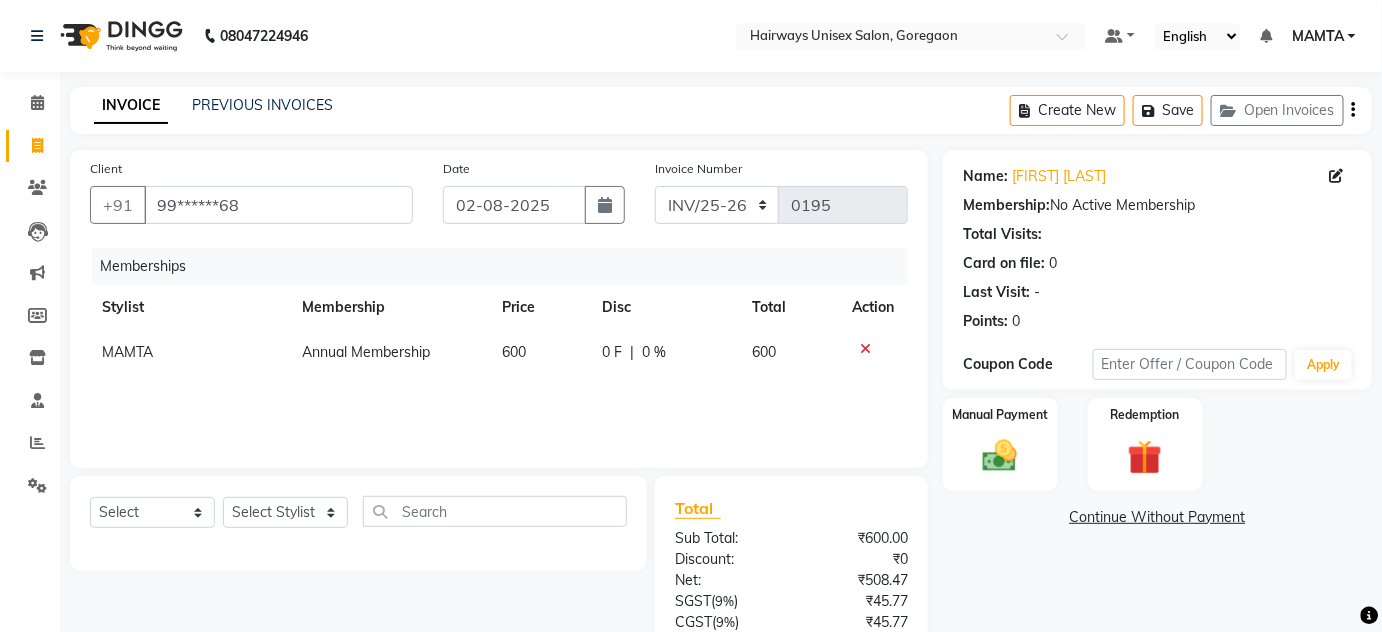 click 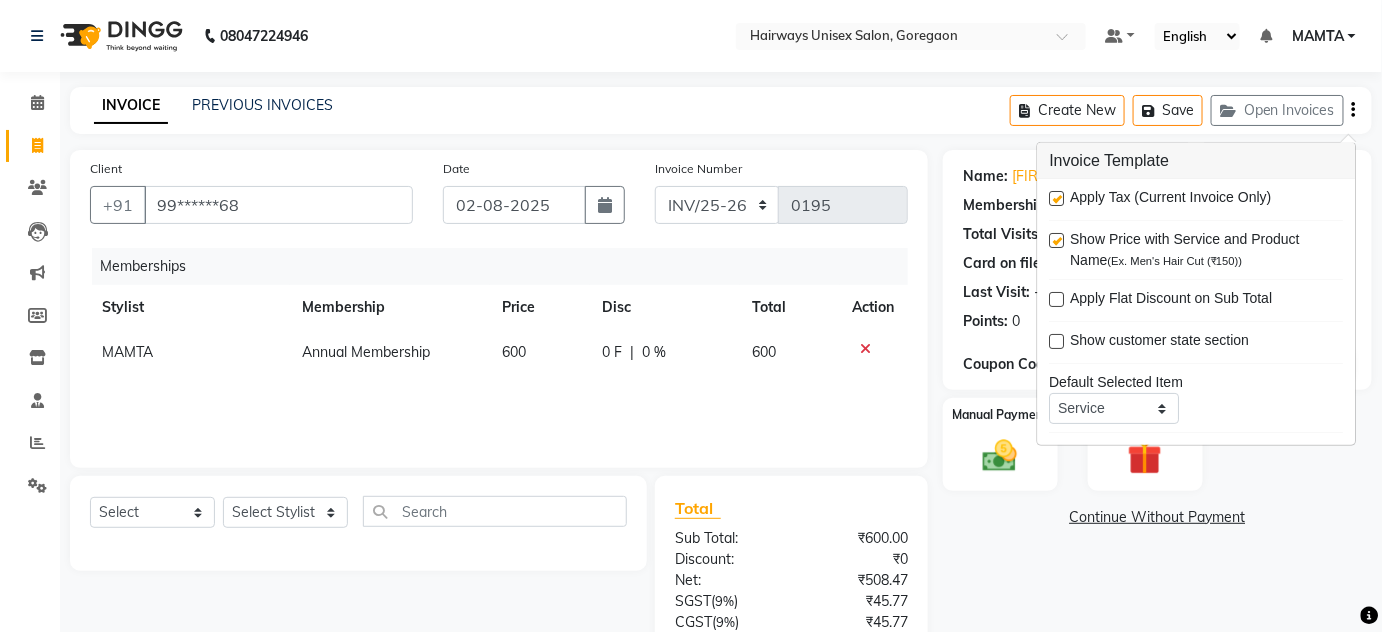 click at bounding box center [1057, 198] 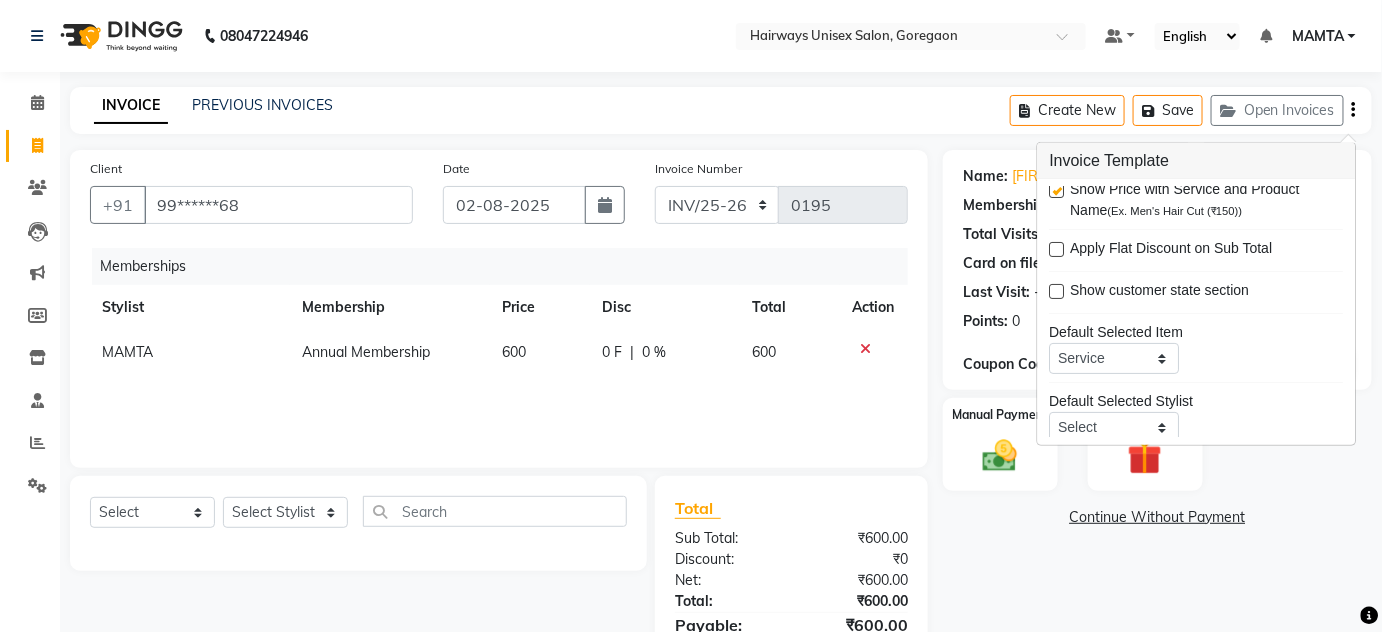 scroll, scrollTop: 96, scrollLeft: 0, axis: vertical 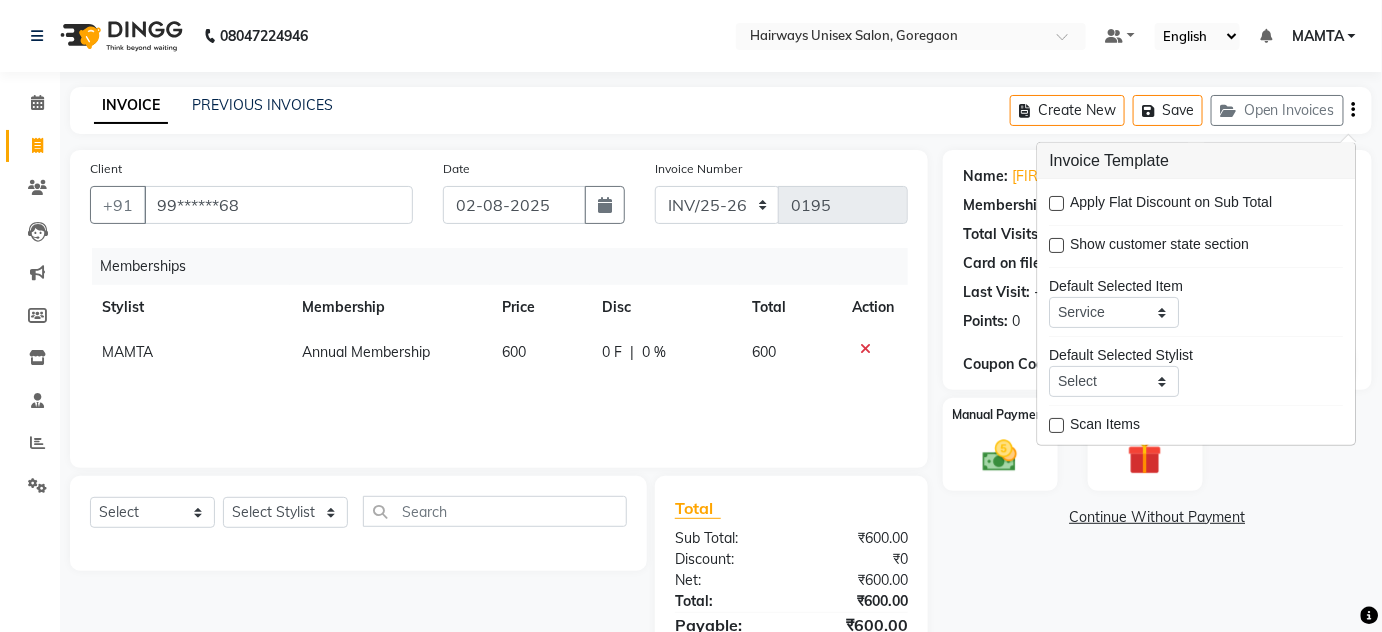 click on "Invoice Number [INVOICE]" 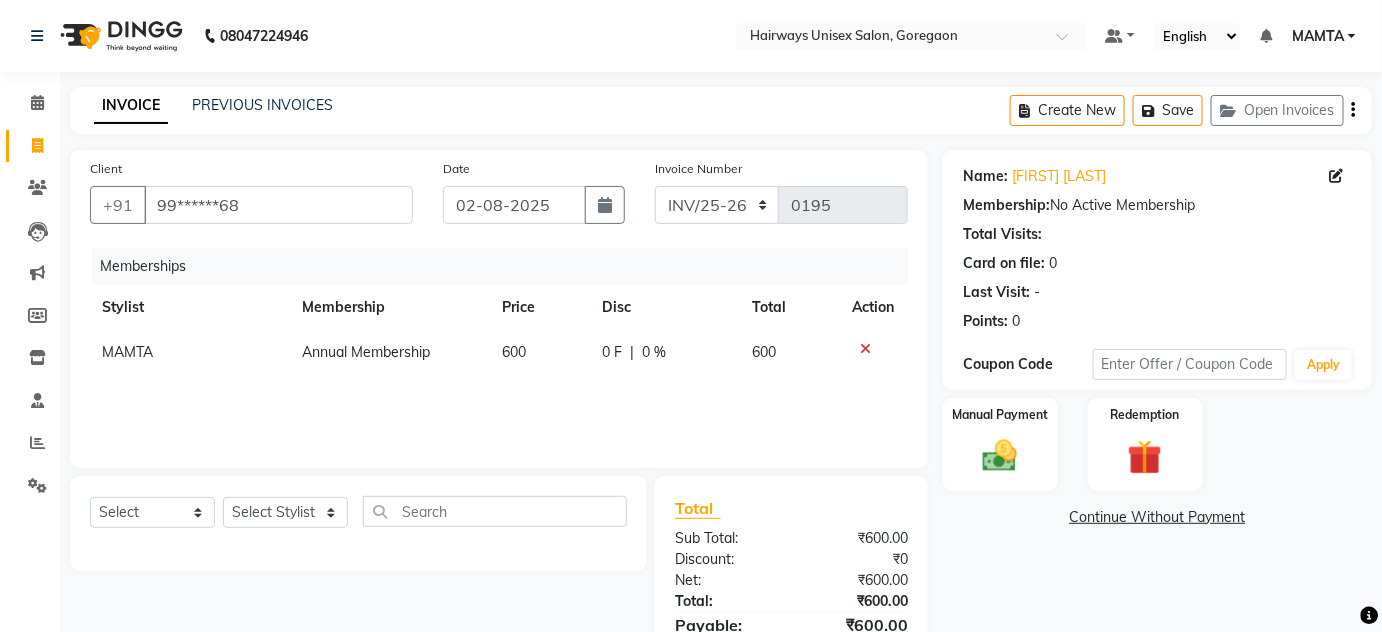 scroll, scrollTop: 104, scrollLeft: 0, axis: vertical 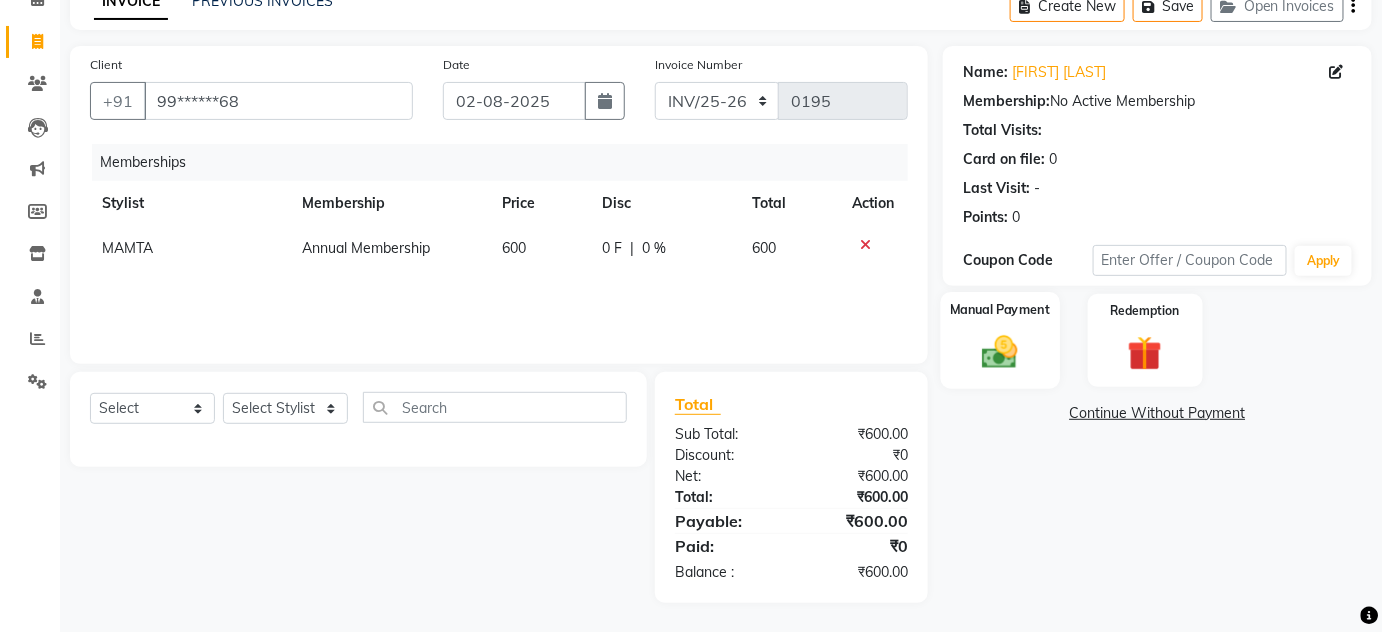 click on "Manual Payment" 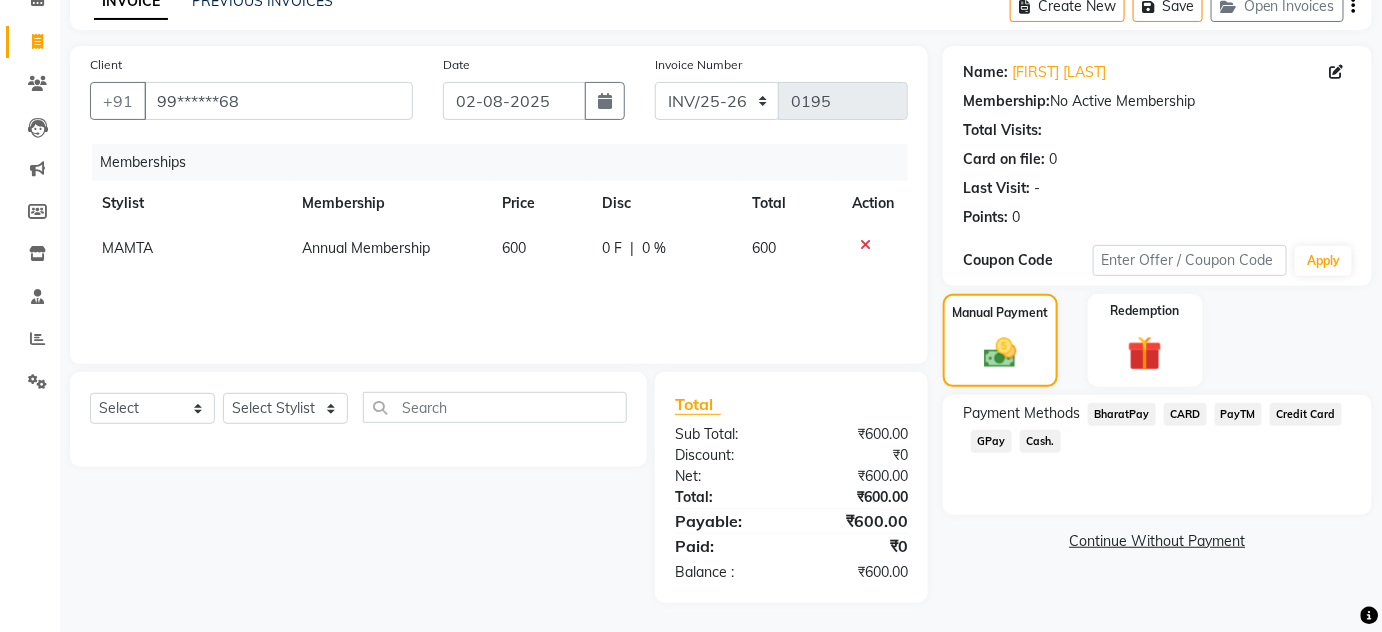 click on "Cash." 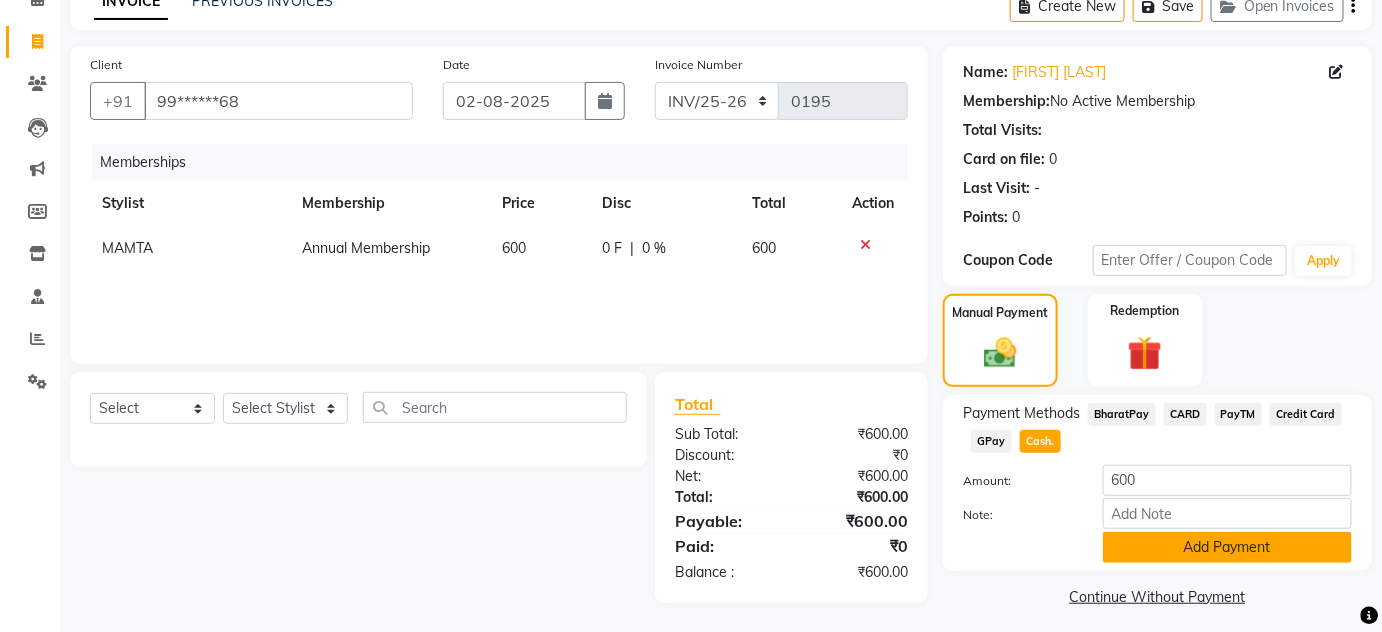 click on "Add Payment" 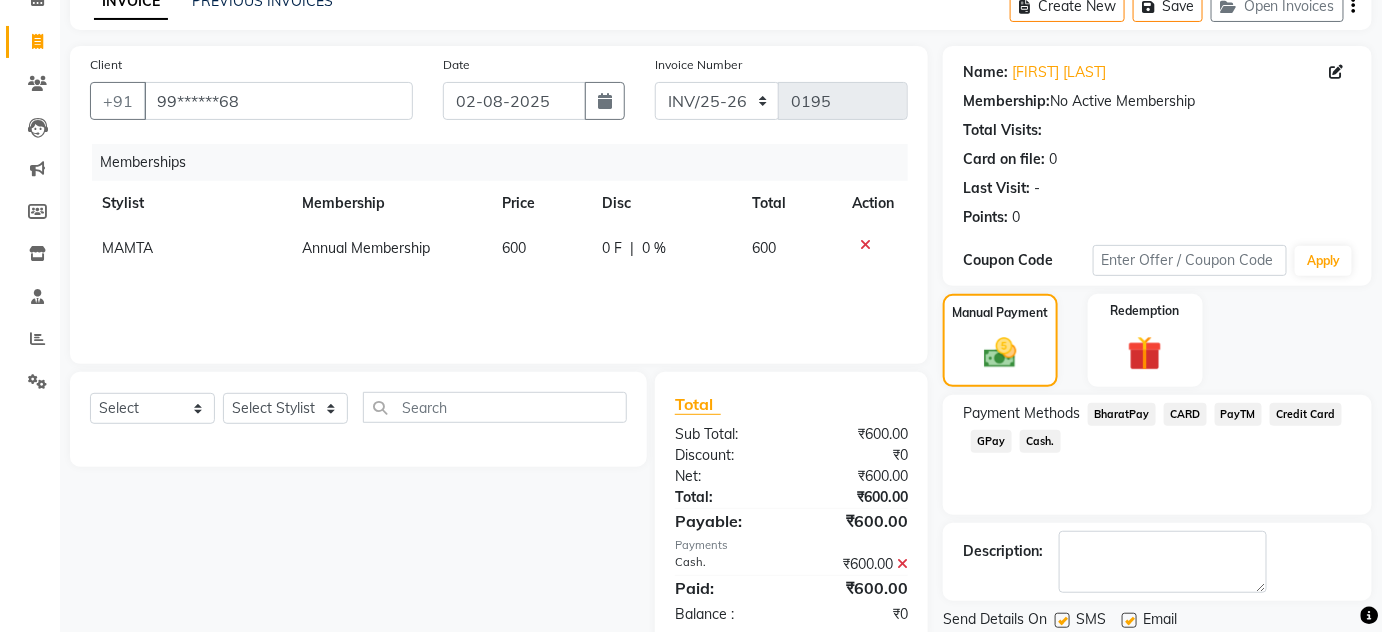 scroll, scrollTop: 169, scrollLeft: 0, axis: vertical 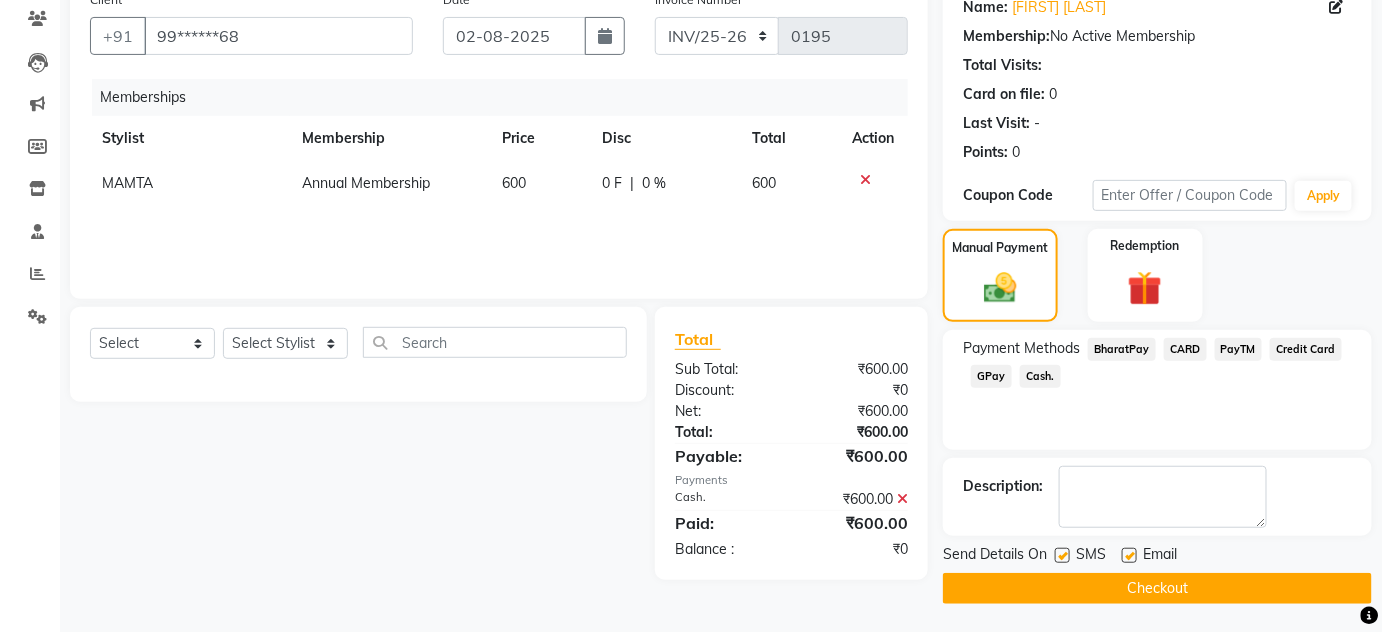 click on "Checkout" 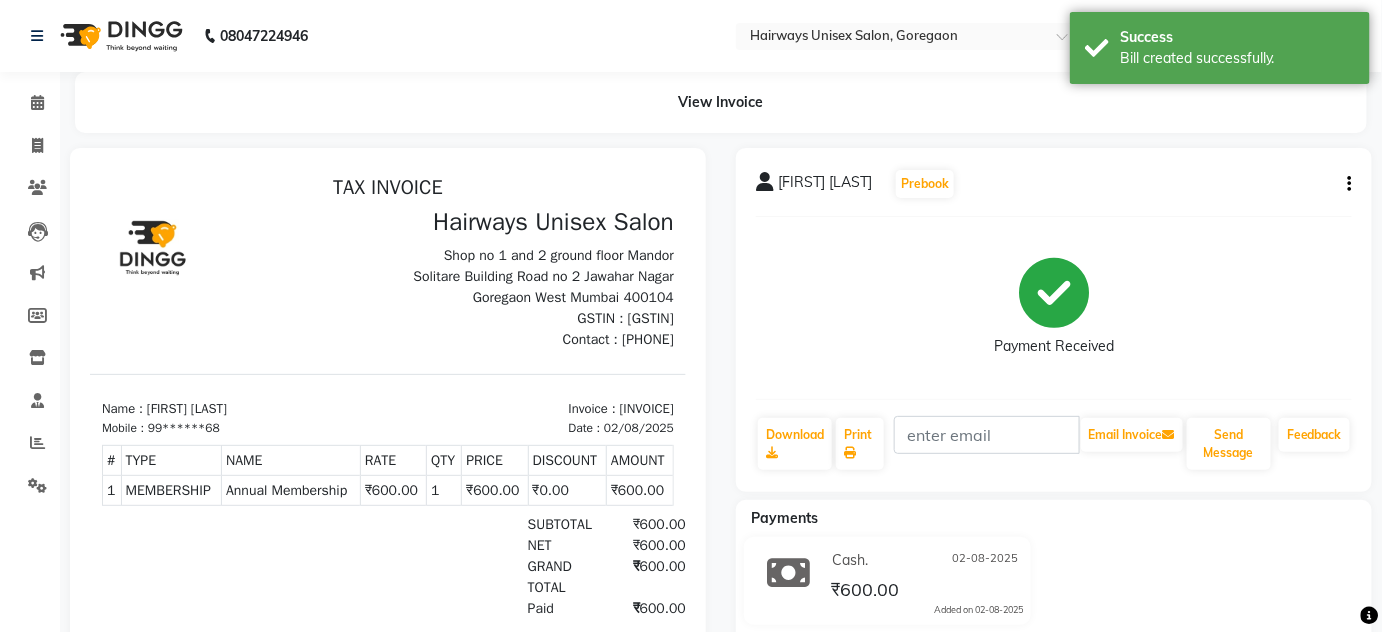 scroll, scrollTop: 0, scrollLeft: 0, axis: both 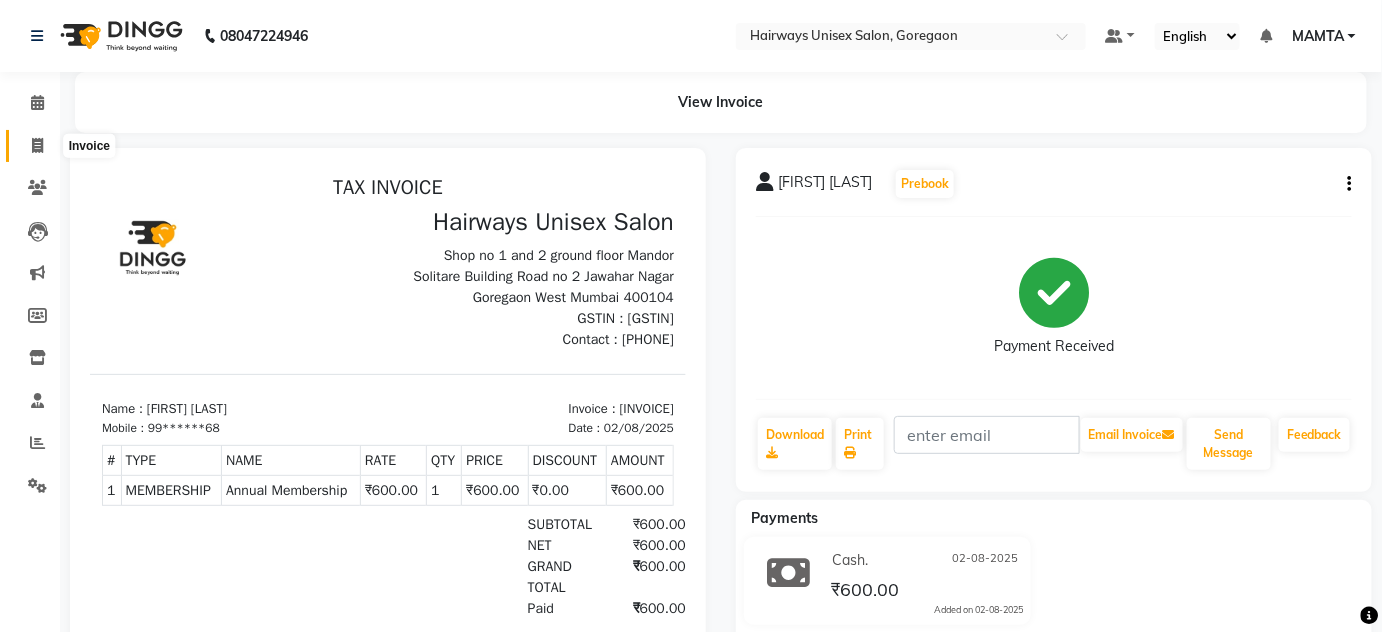 click 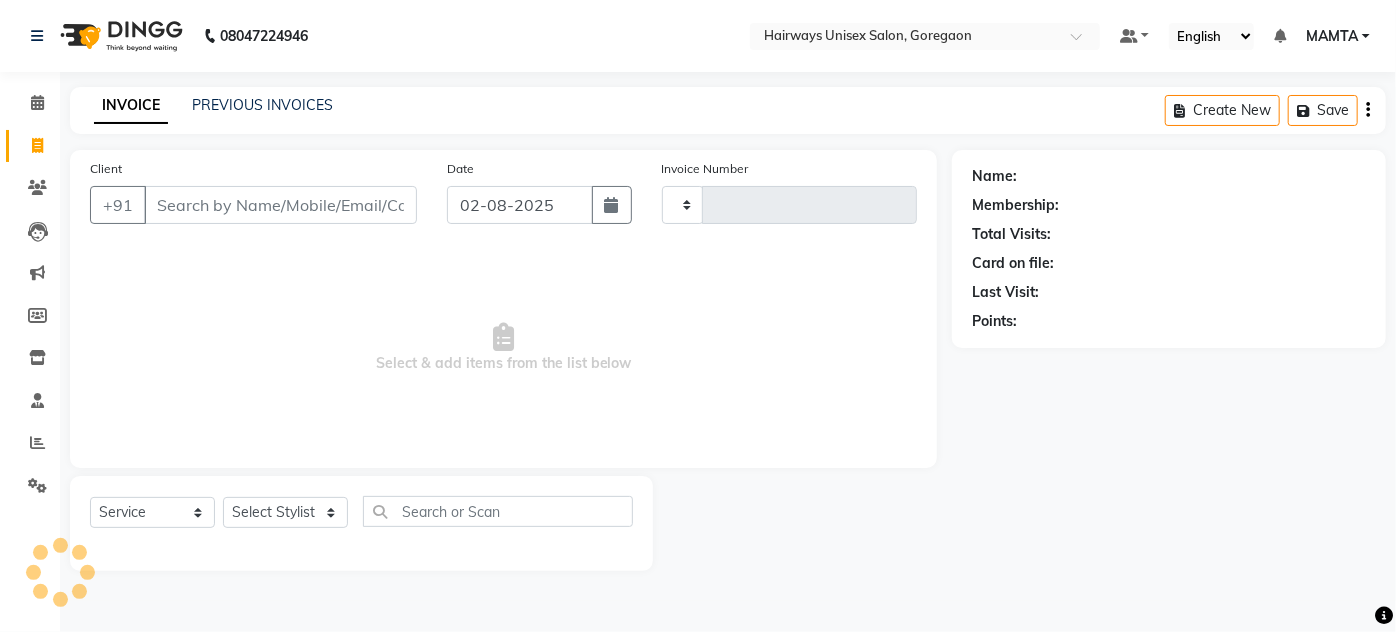 type on "1411" 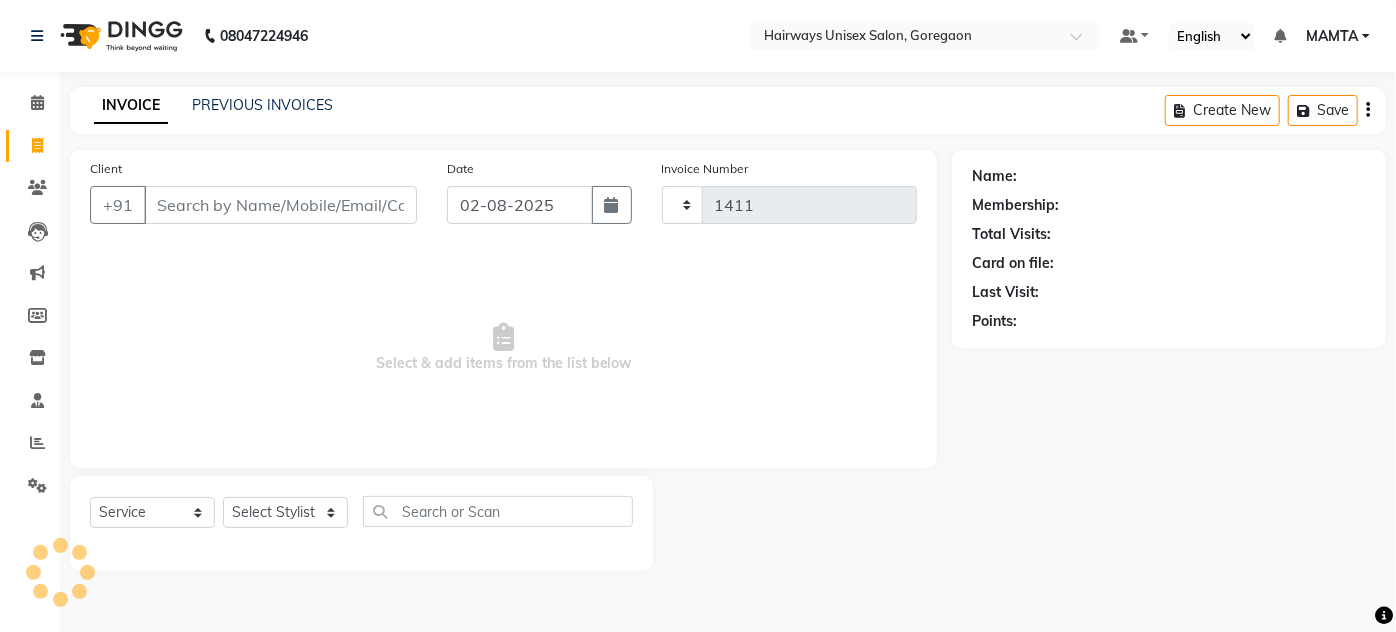 select on "8320" 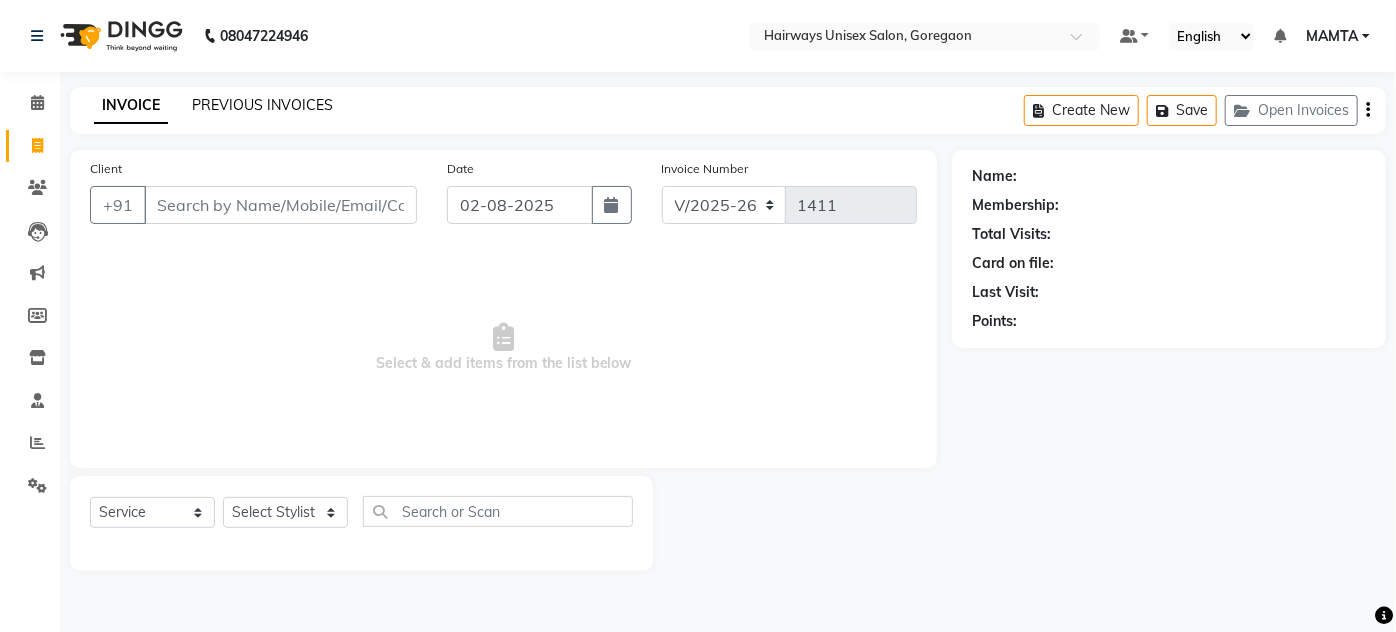 click on "PREVIOUS INVOICES" 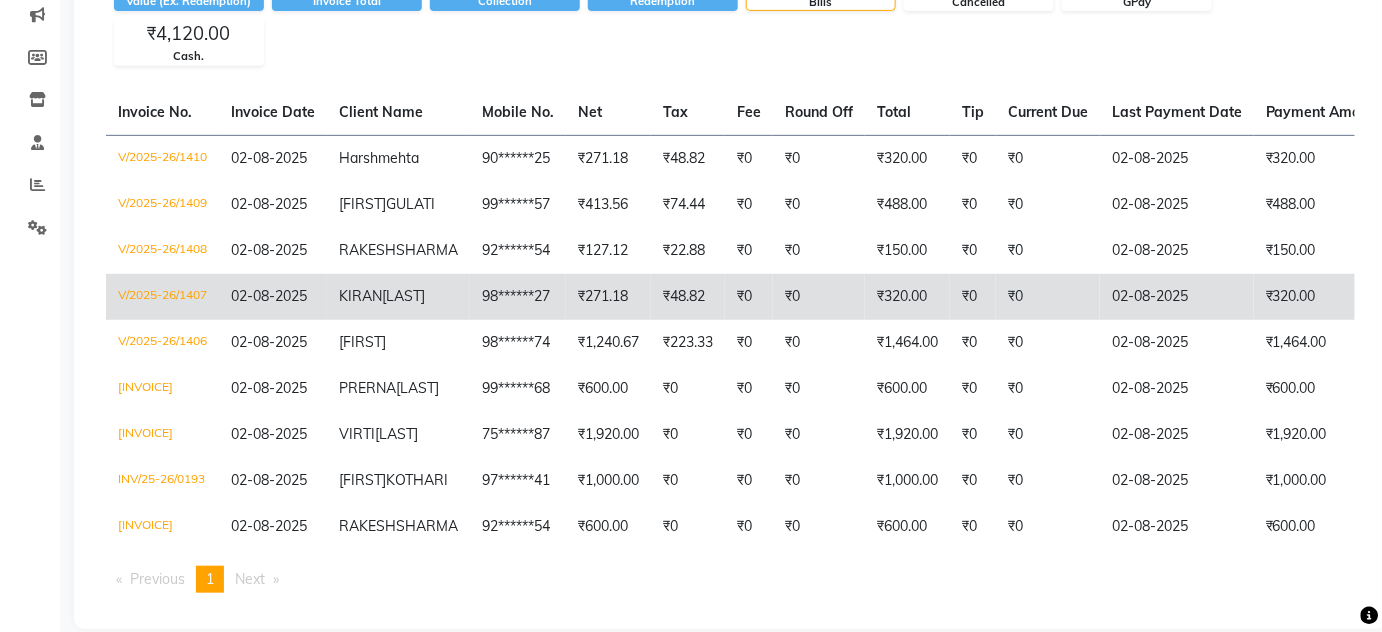 scroll, scrollTop: 254, scrollLeft: 0, axis: vertical 